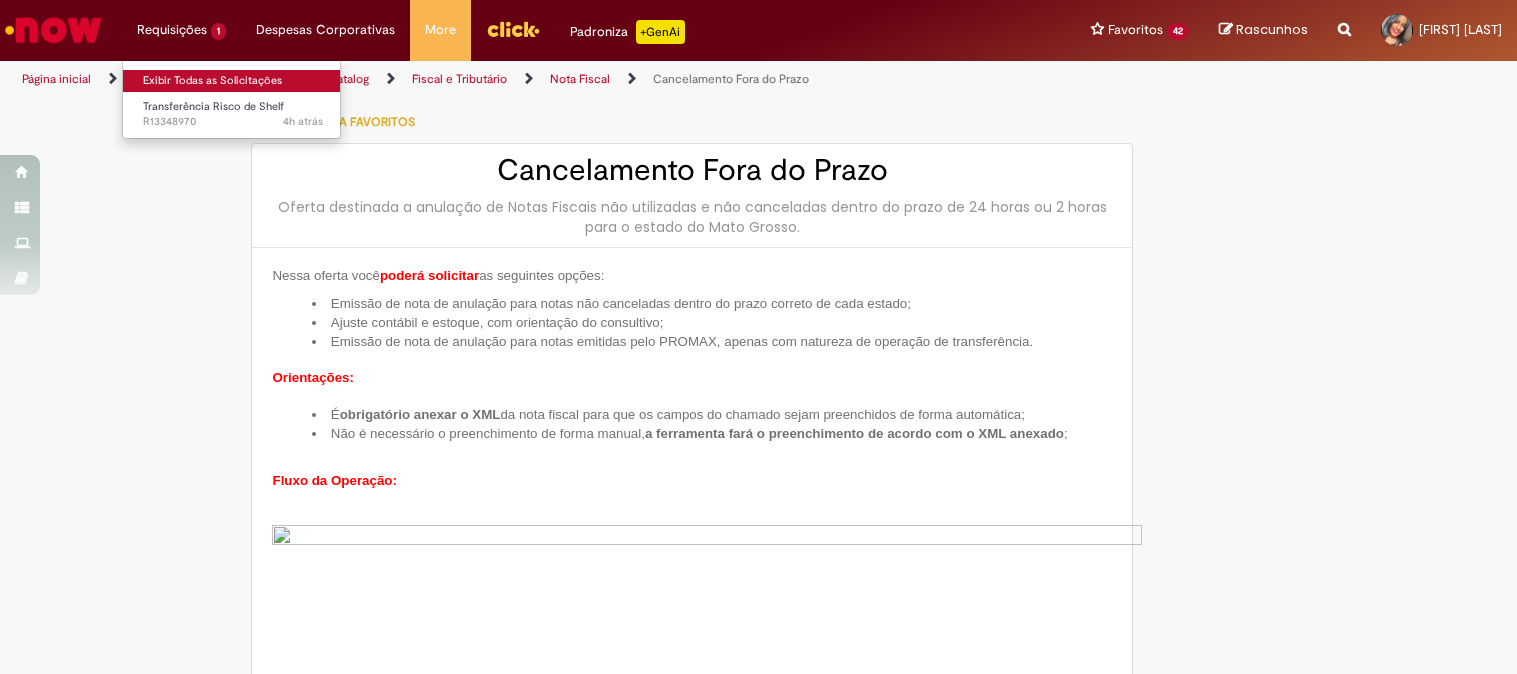 scroll, scrollTop: 0, scrollLeft: 0, axis: both 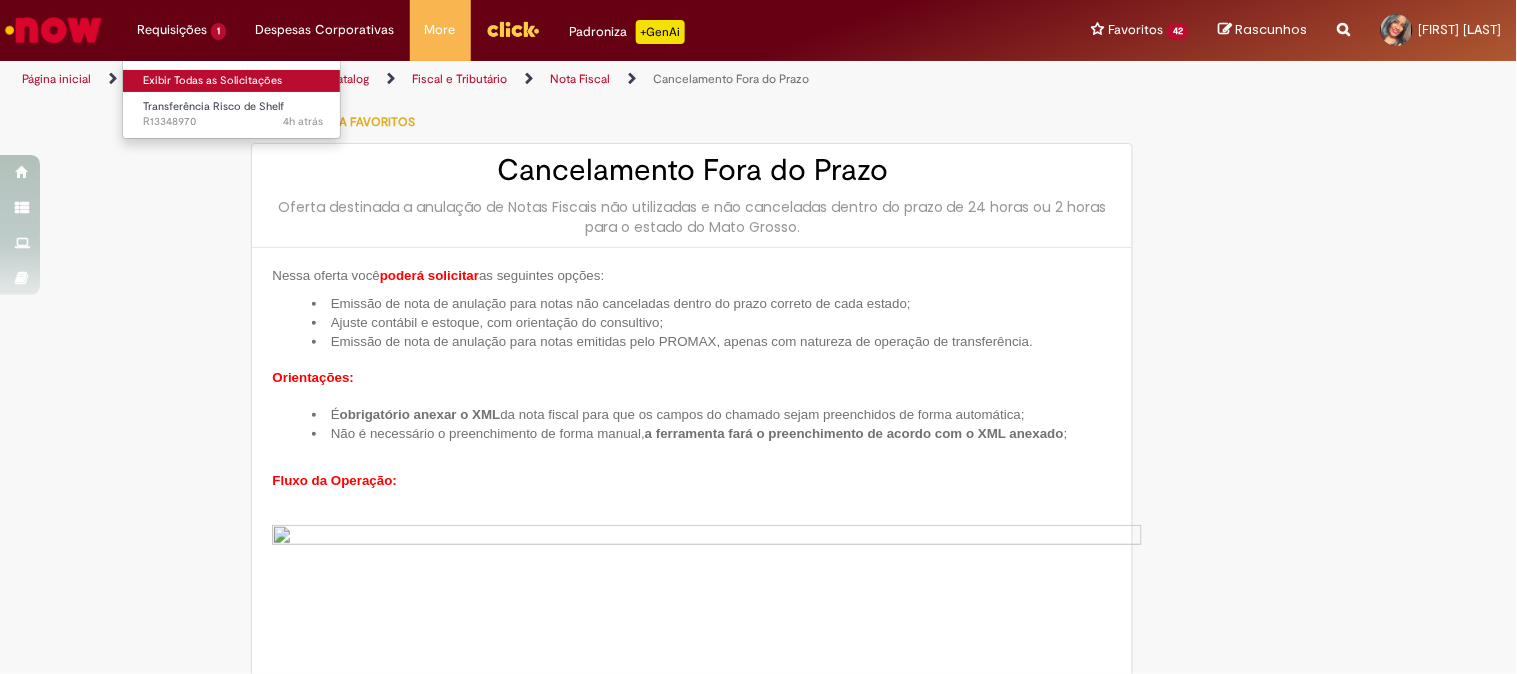 drag, startPoint x: 0, startPoint y: 0, endPoint x: 190, endPoint y: 72, distance: 203.18465 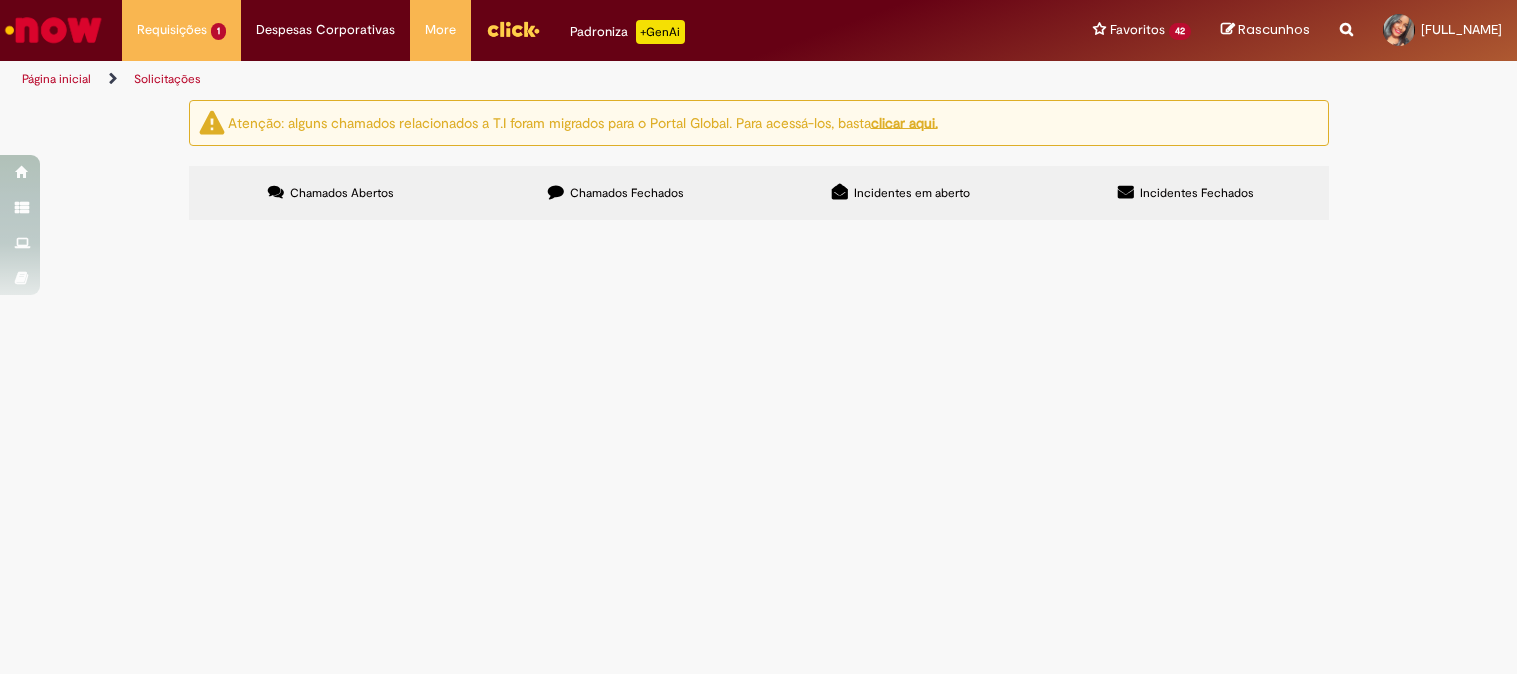 scroll, scrollTop: 0, scrollLeft: 0, axis: both 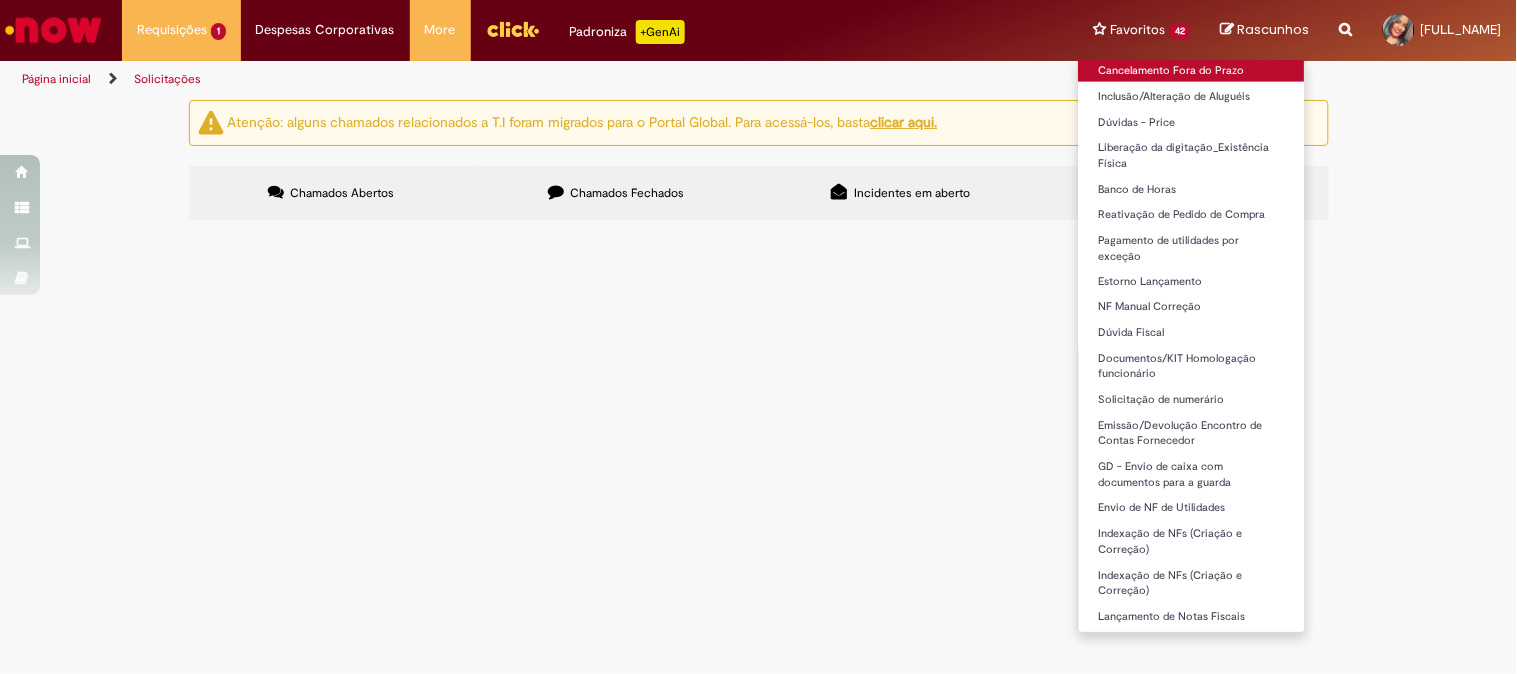 click on "Cancelamento Fora do Prazo" at bounding box center (1192, 71) 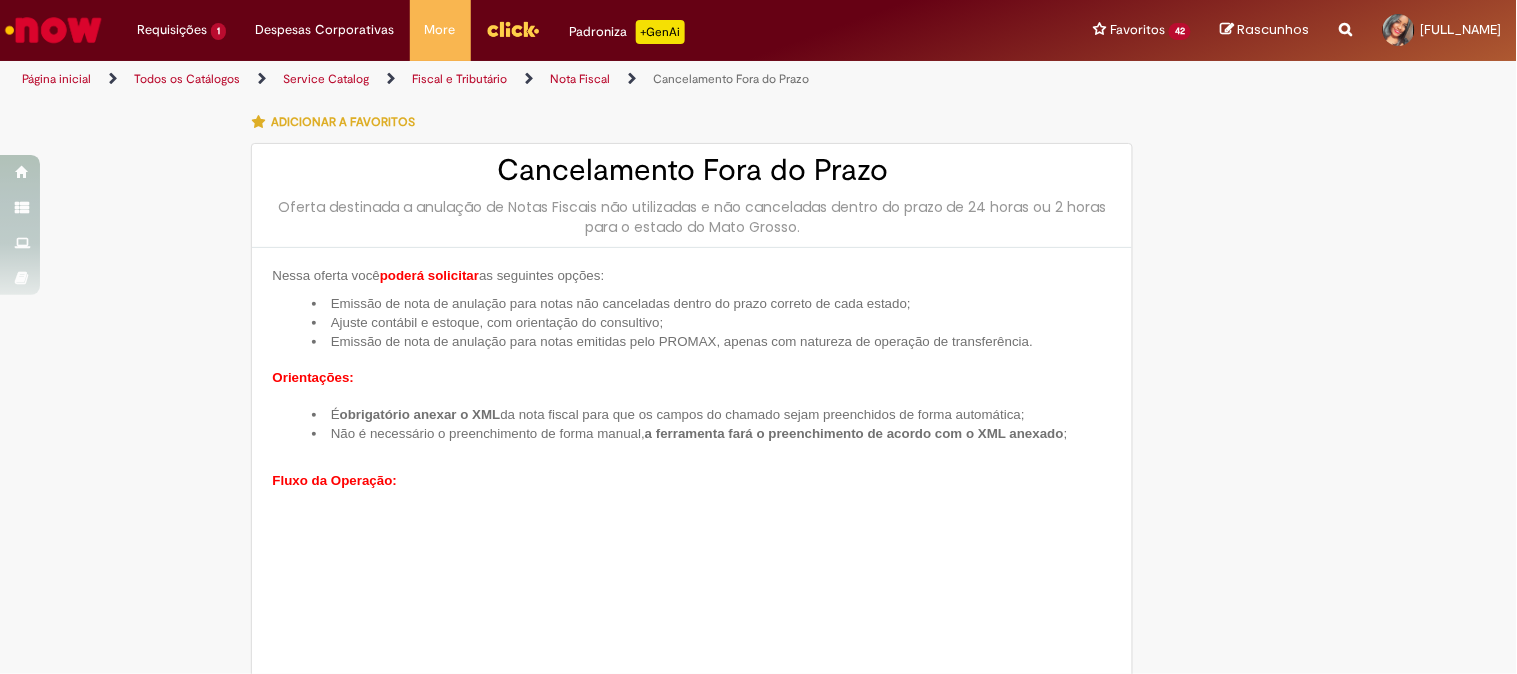 type on "********" 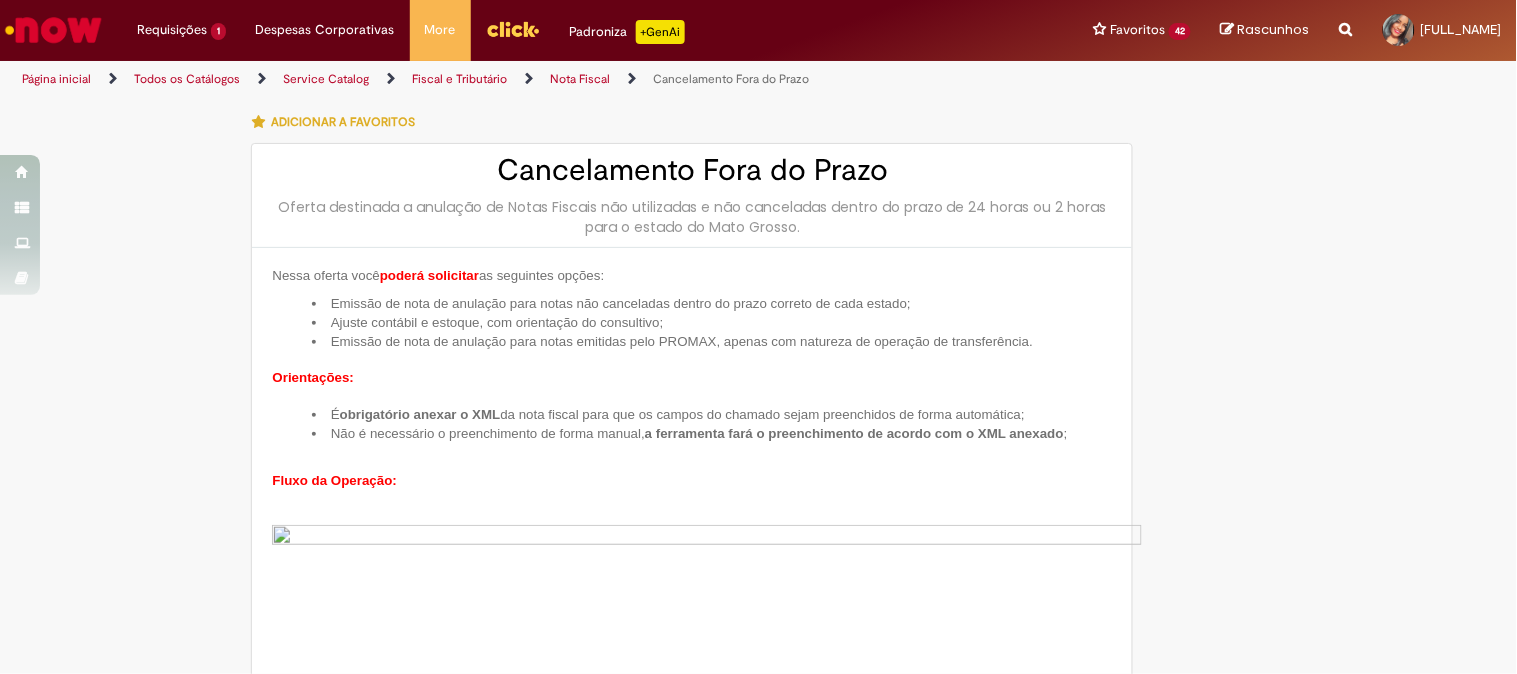 type on "**********" 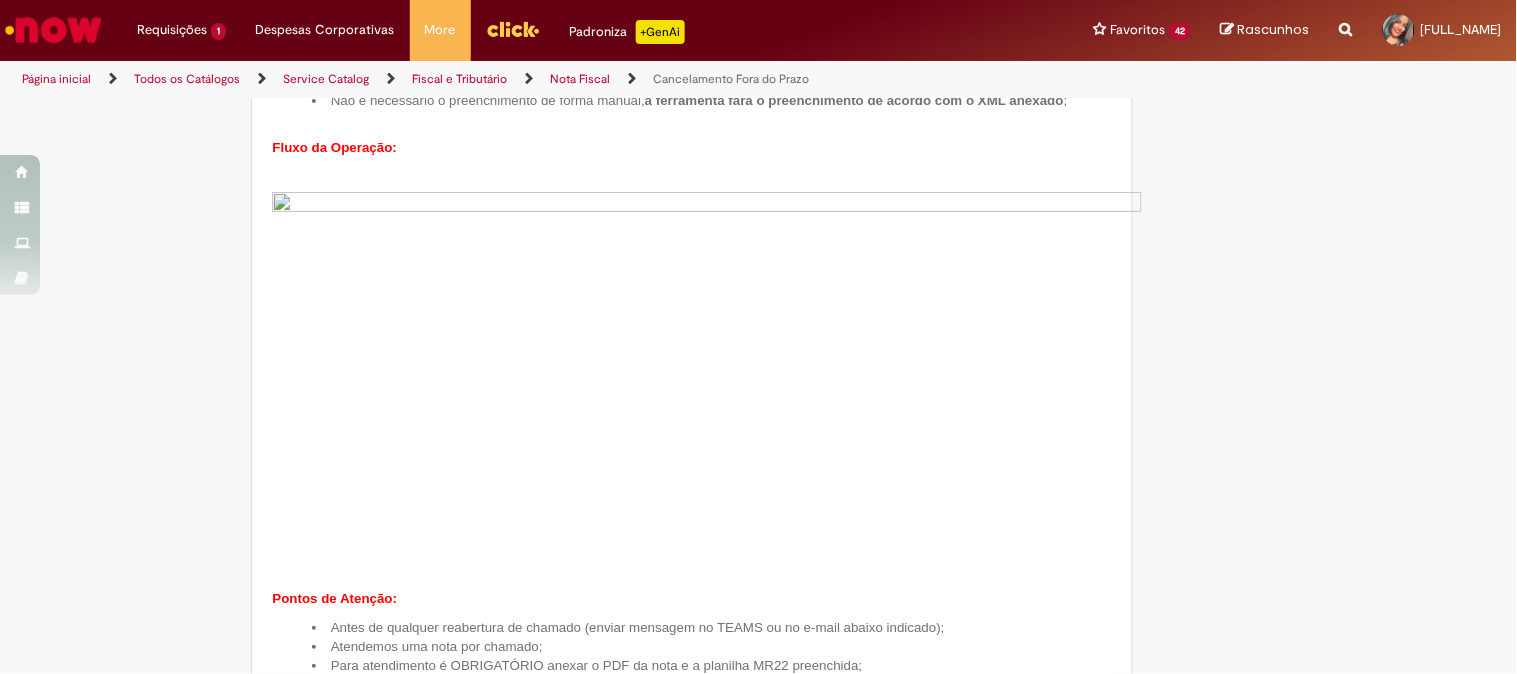 type on "**********" 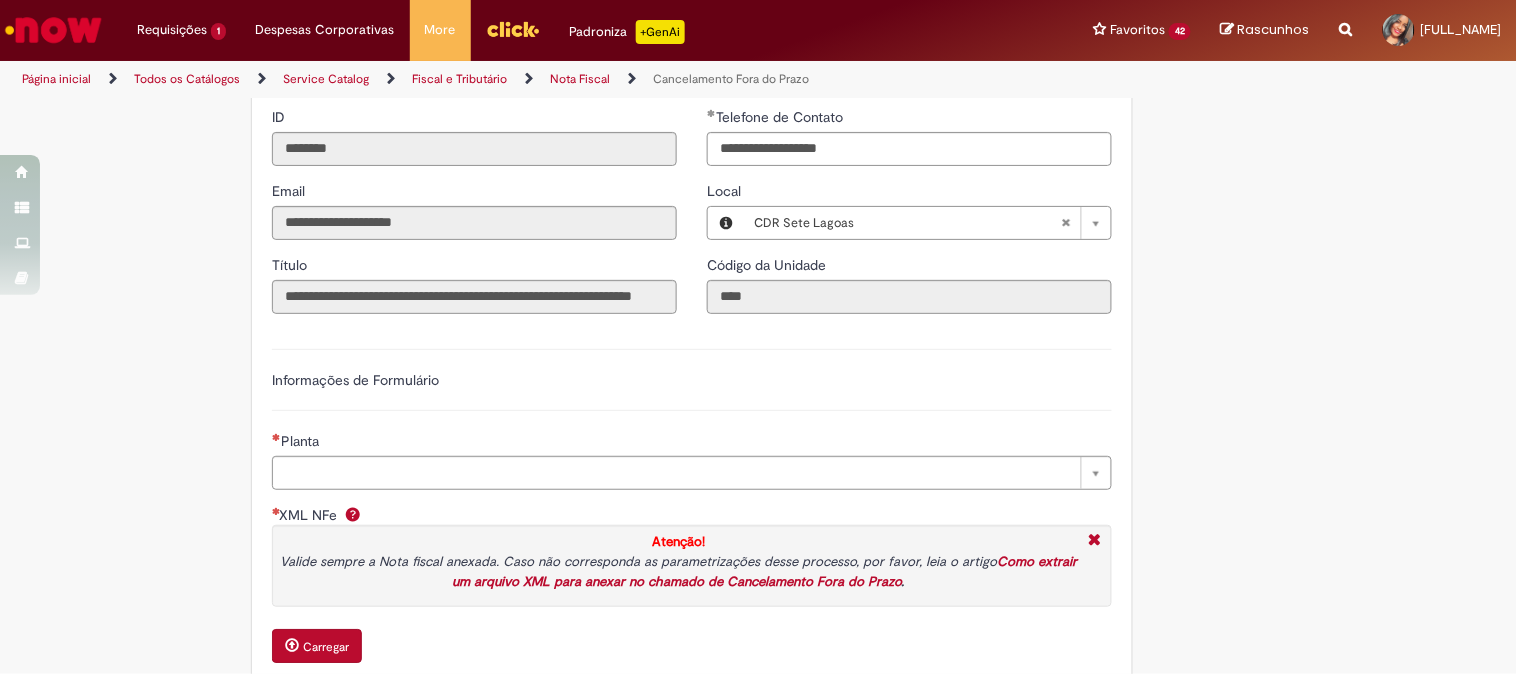 scroll, scrollTop: 1666, scrollLeft: 0, axis: vertical 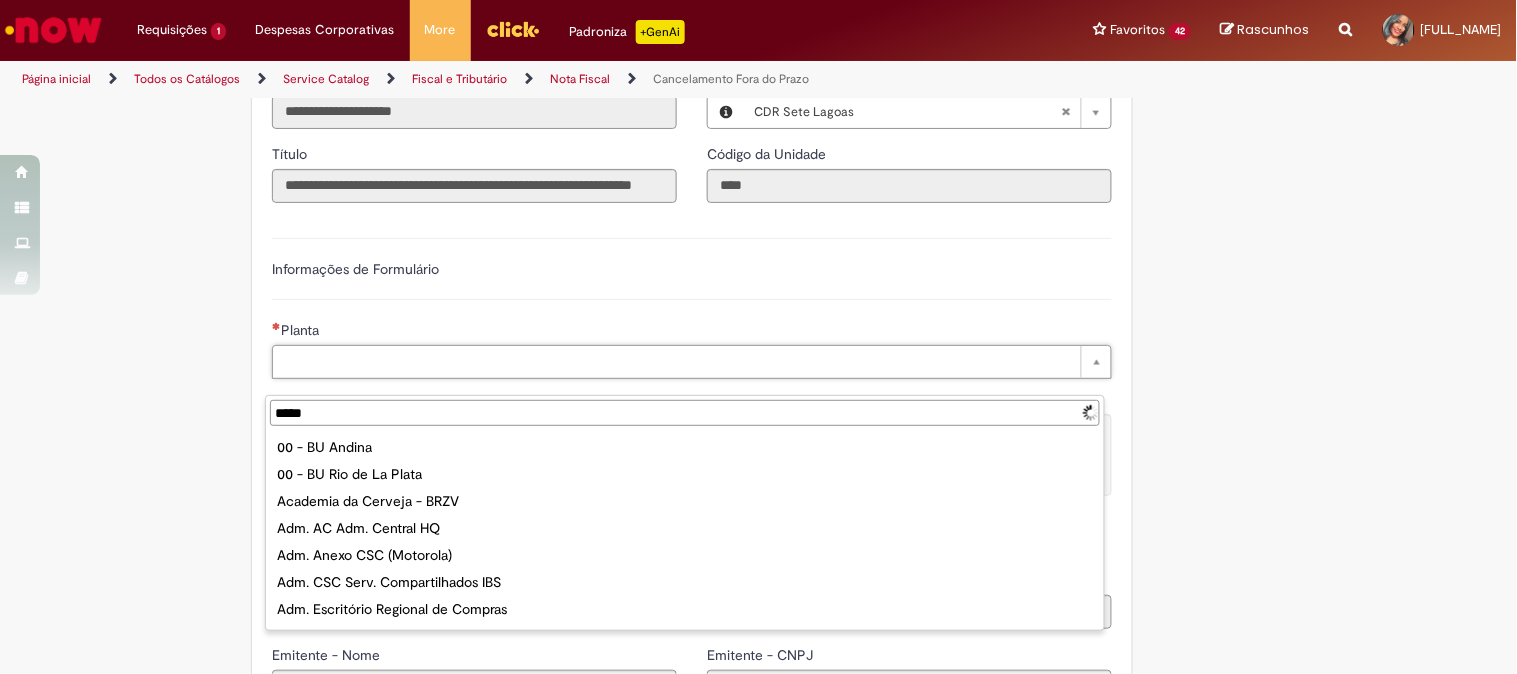 type on "******" 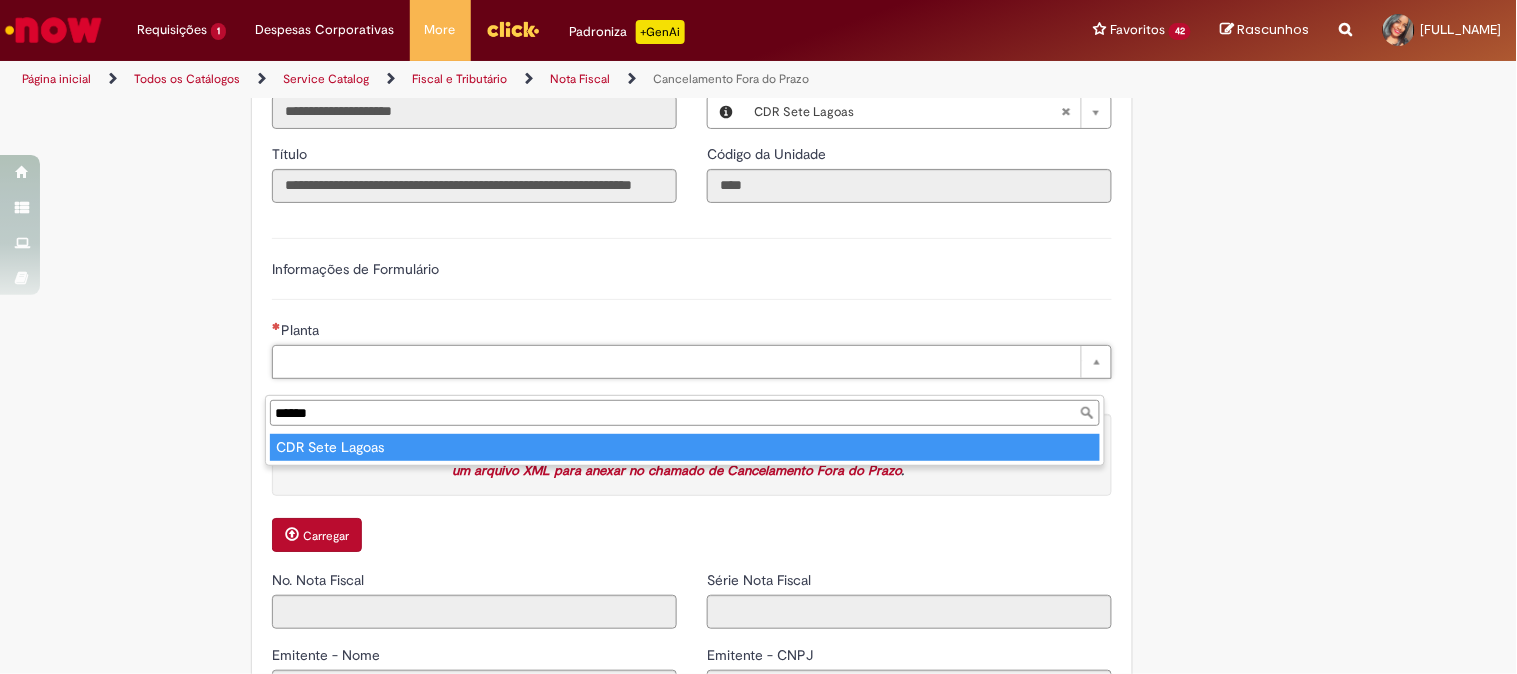 type on "**********" 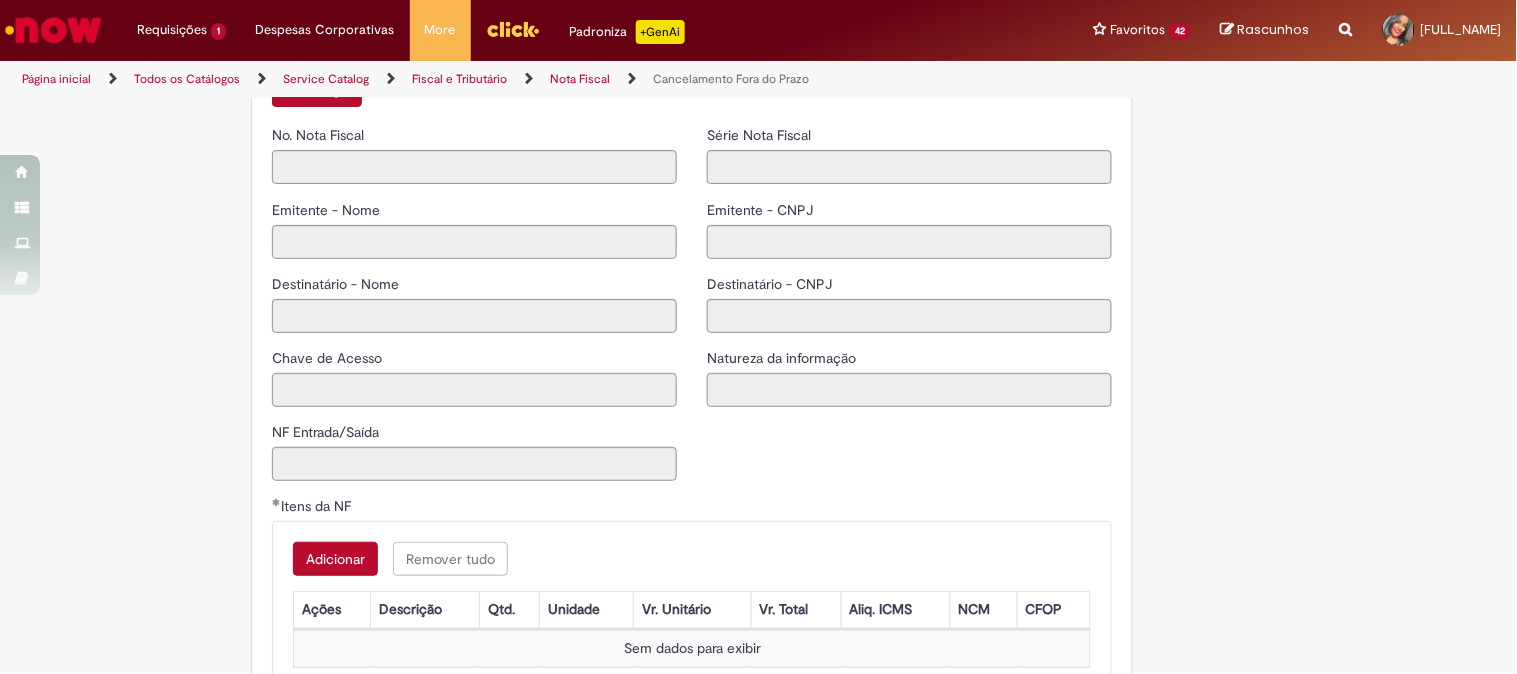 scroll, scrollTop: 2000, scrollLeft: 0, axis: vertical 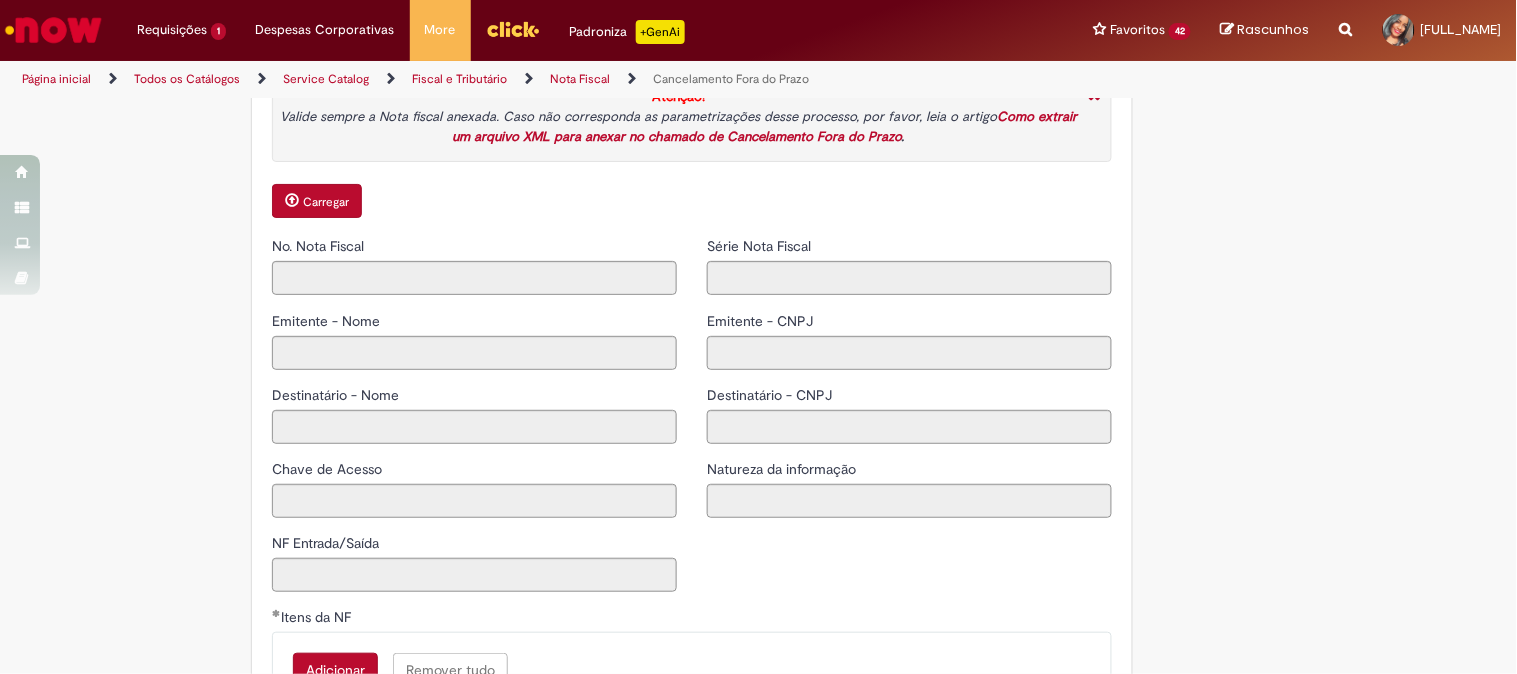 click on "Carregar" at bounding box center [317, 201] 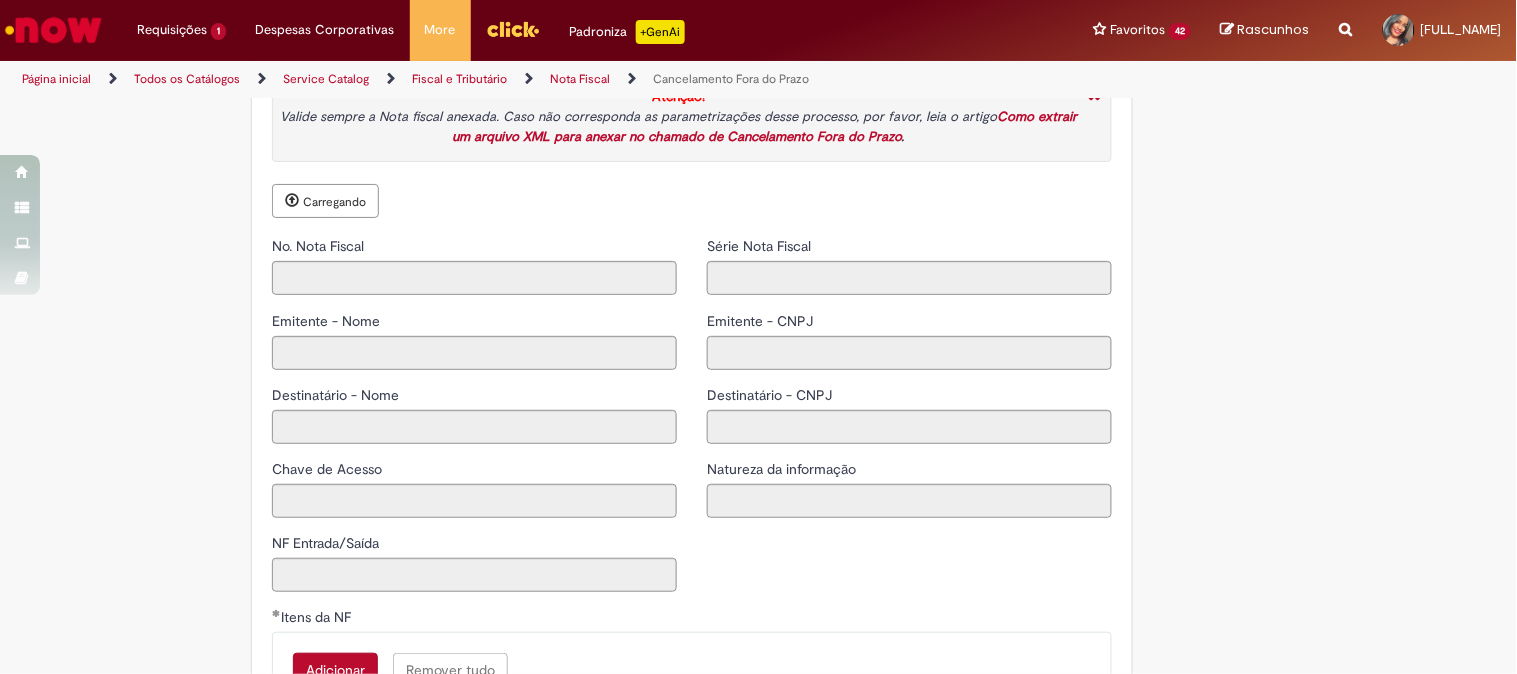 type on "******" 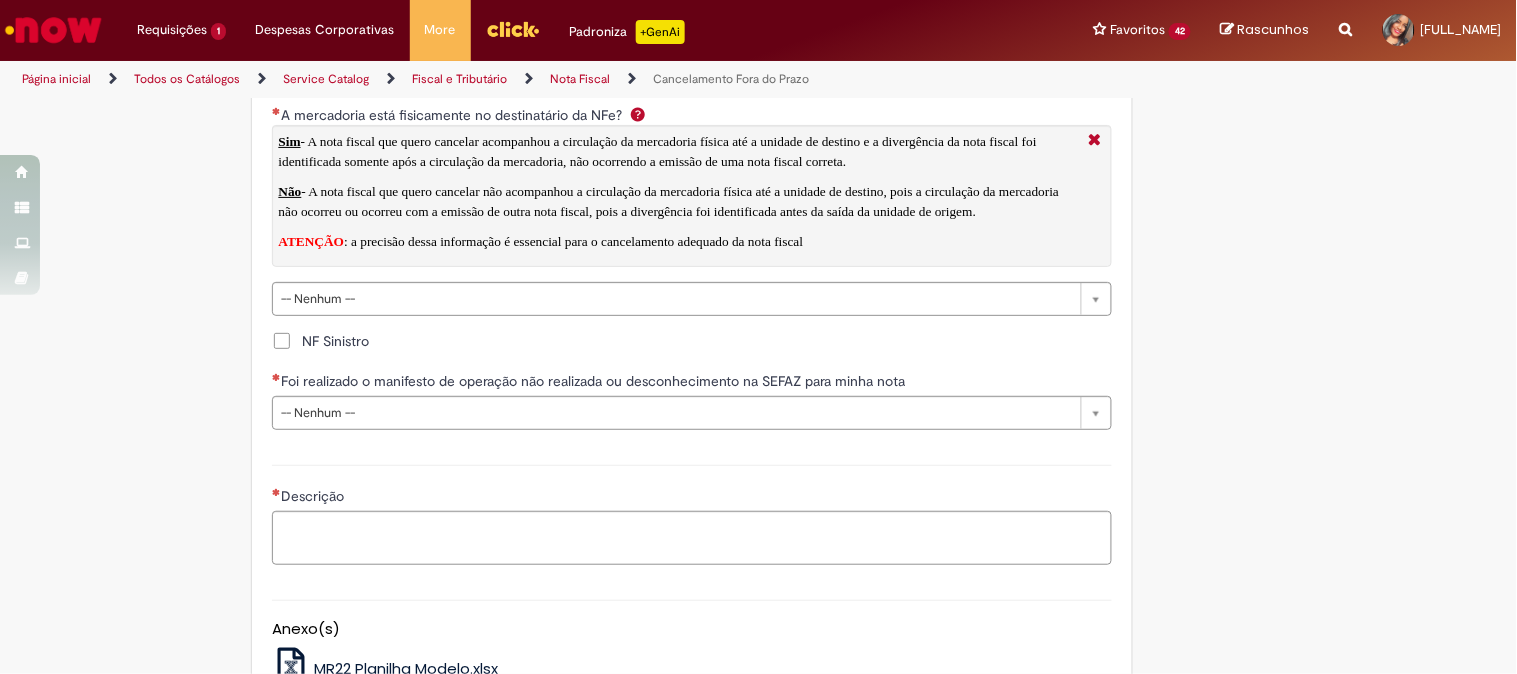 scroll, scrollTop: 2888, scrollLeft: 0, axis: vertical 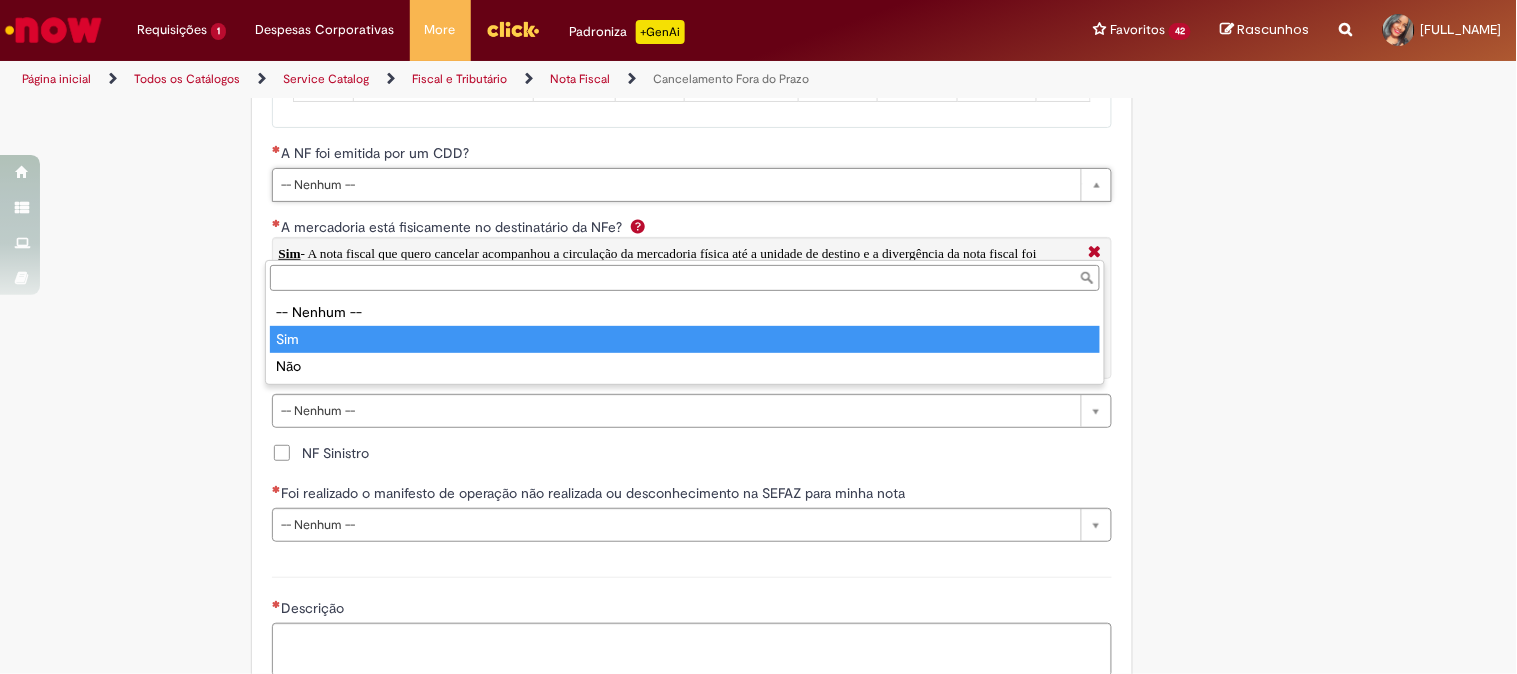 type on "***" 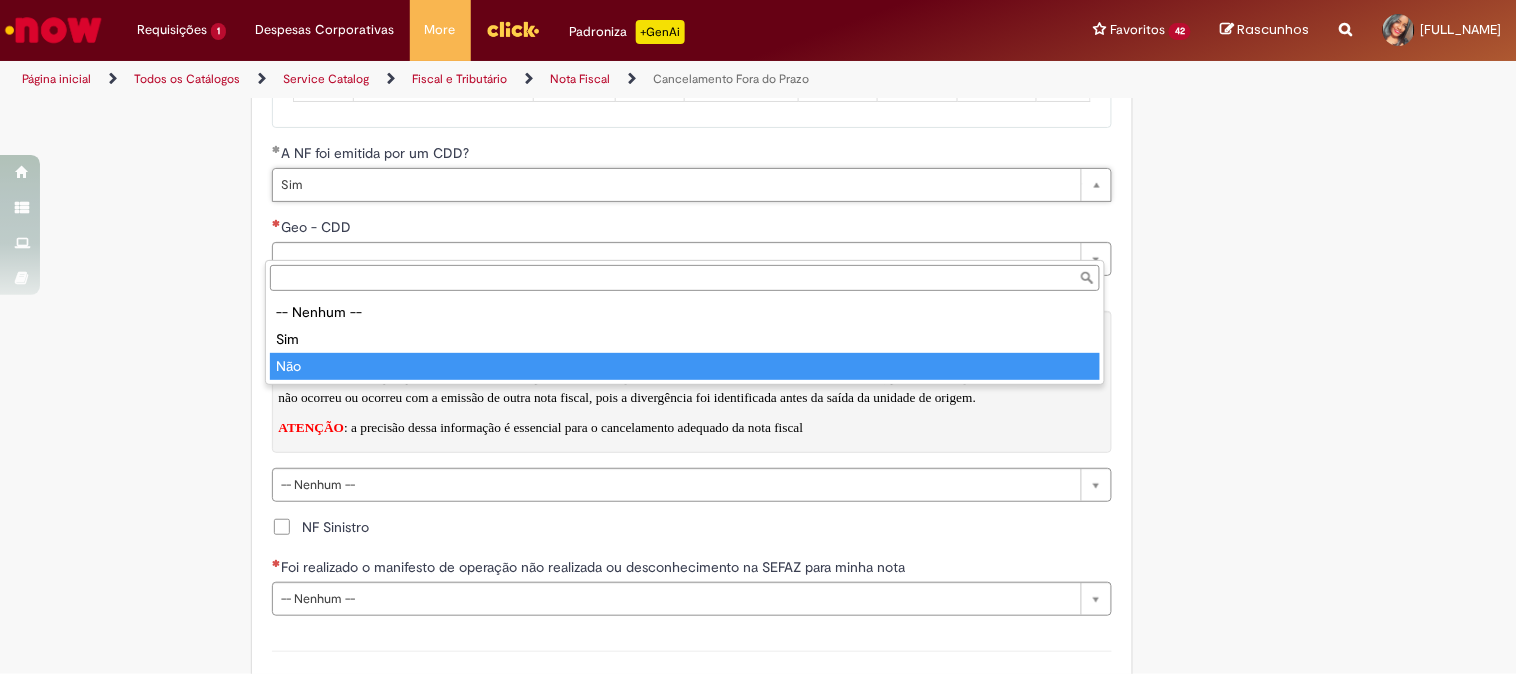 type on "***" 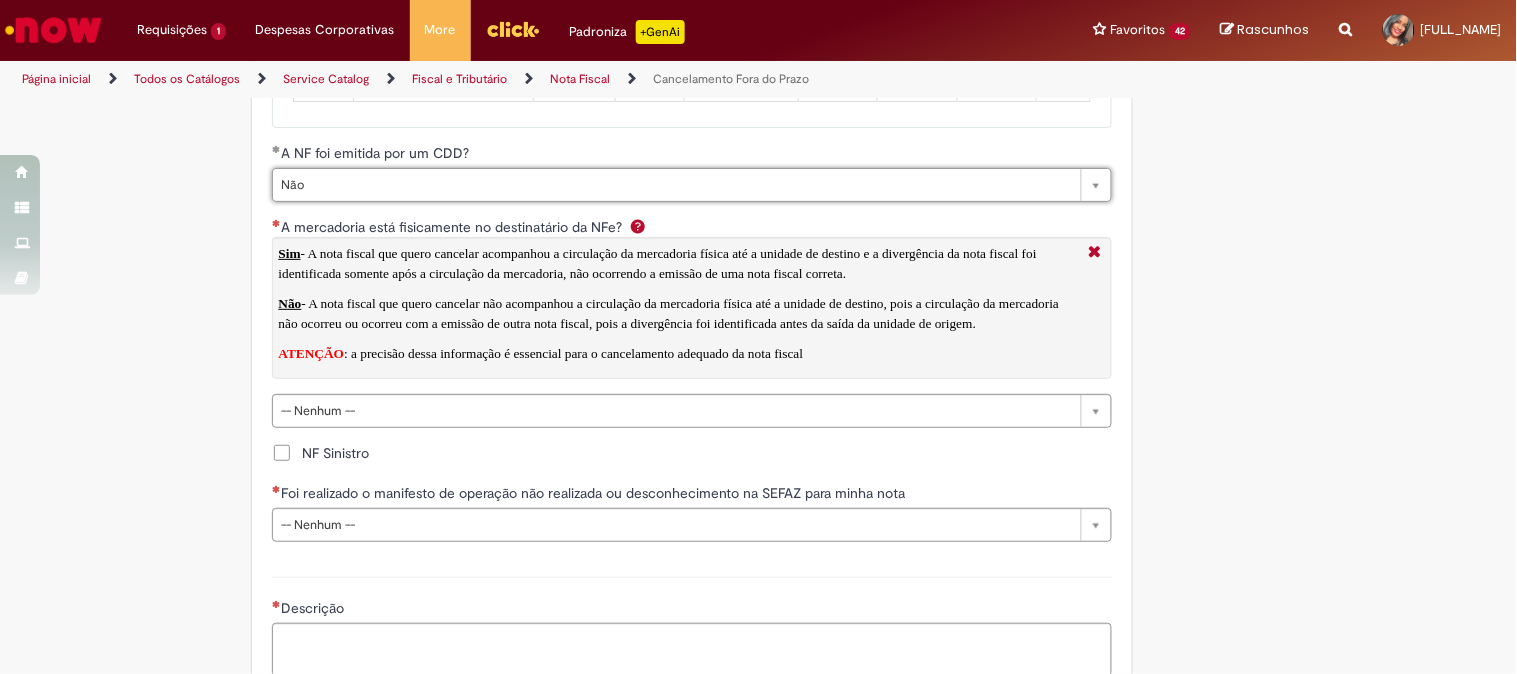 scroll, scrollTop: 0, scrollLeft: 21, axis: horizontal 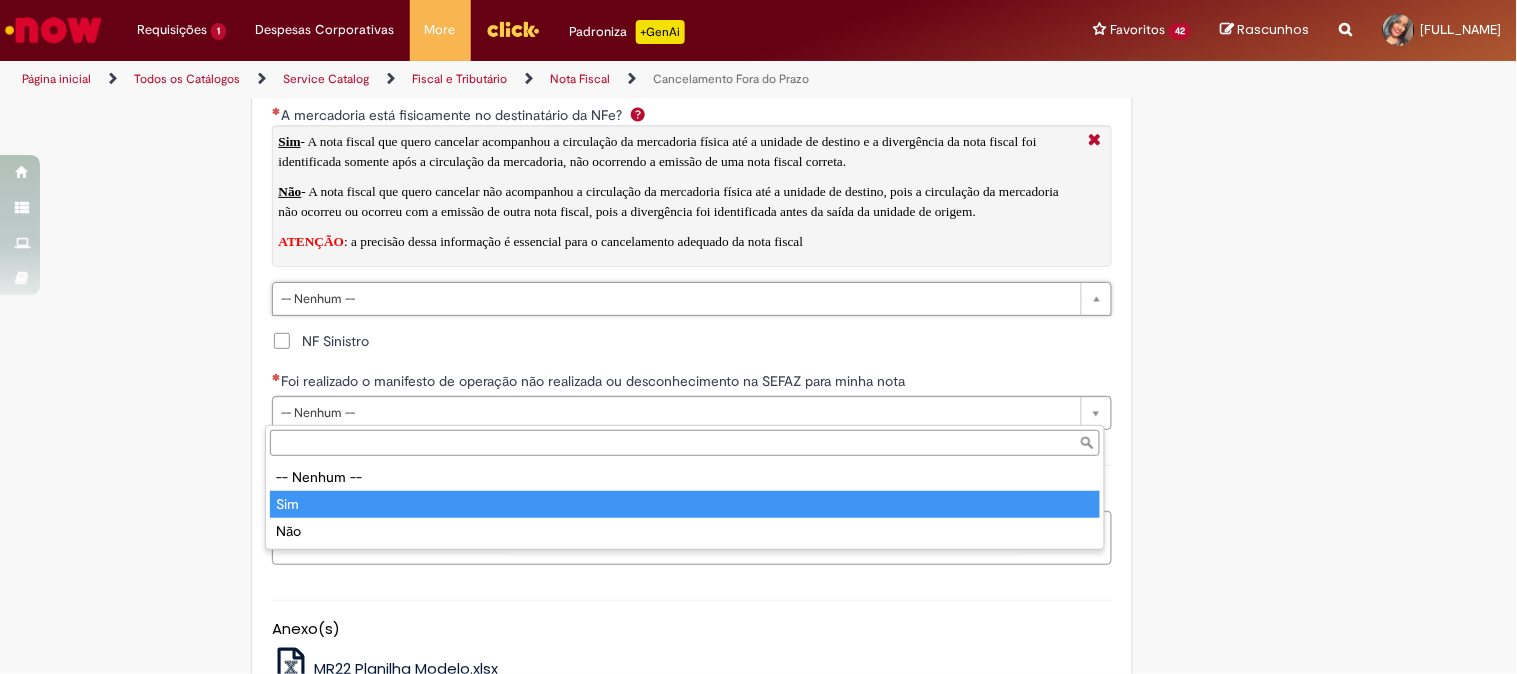 type on "***" 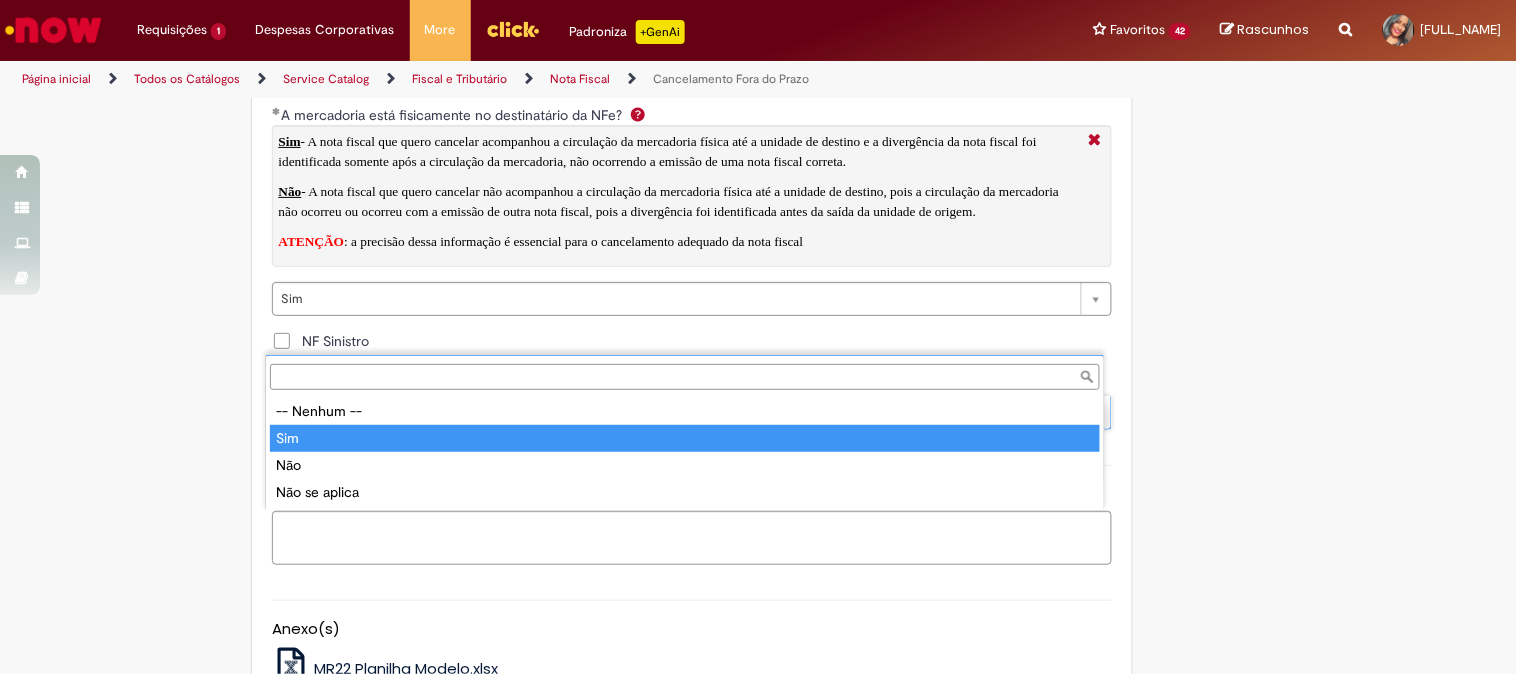 type on "***" 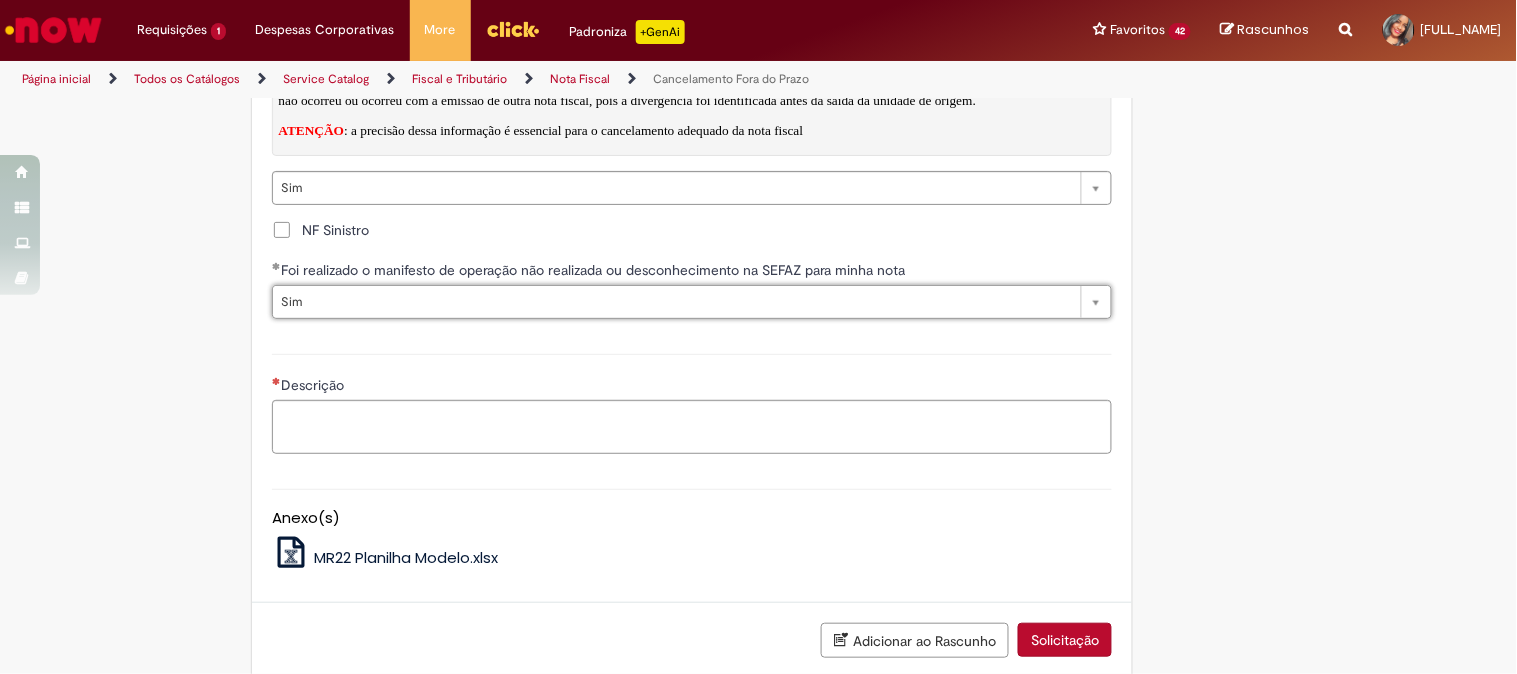 scroll, scrollTop: 3222, scrollLeft: 0, axis: vertical 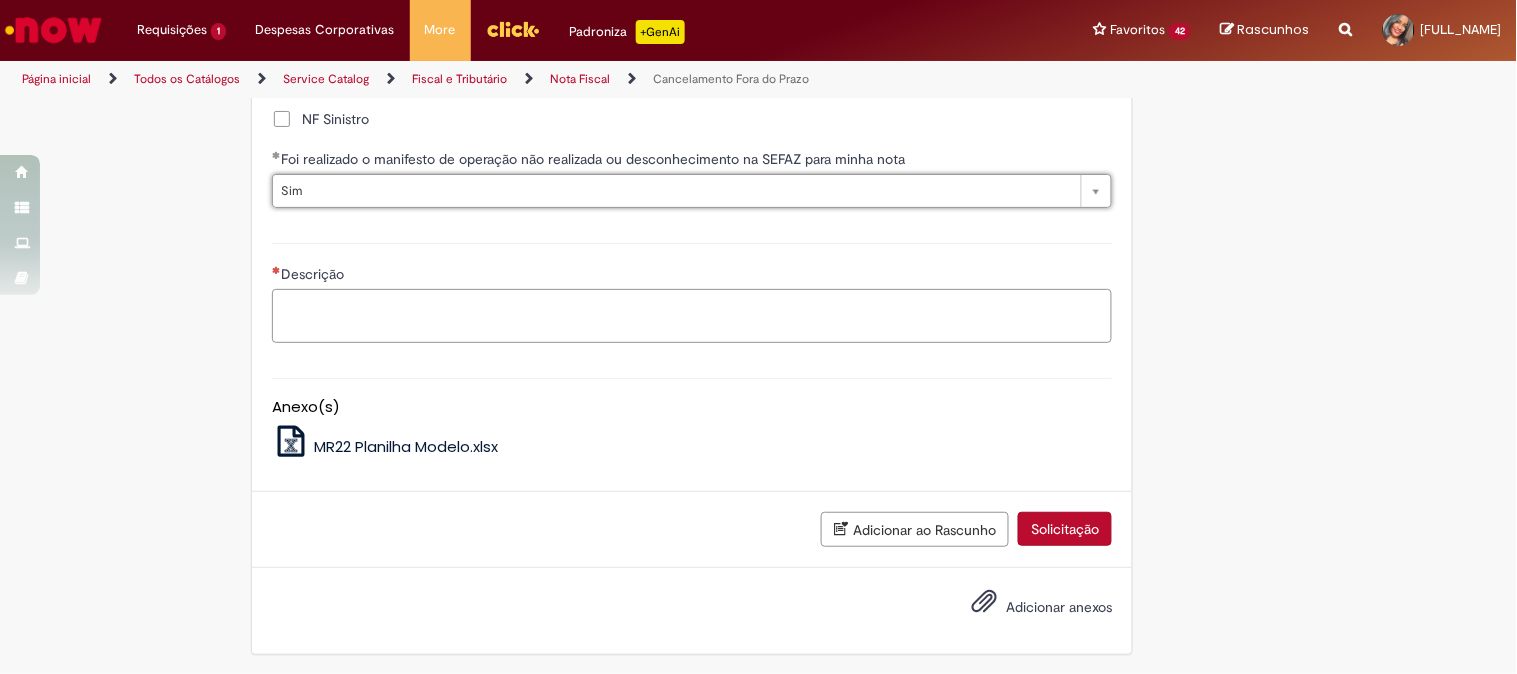 click on "Descrição" at bounding box center (692, 316) 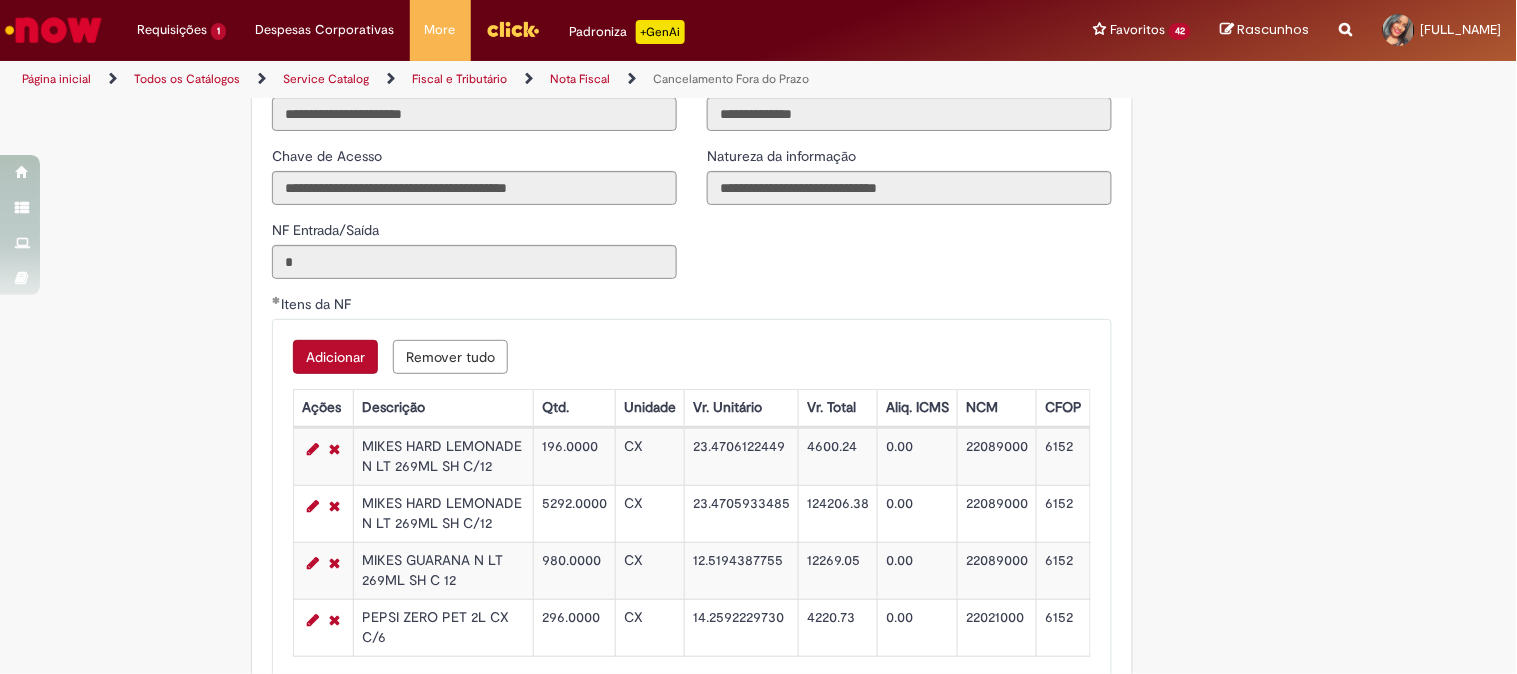 scroll, scrollTop: 2111, scrollLeft: 0, axis: vertical 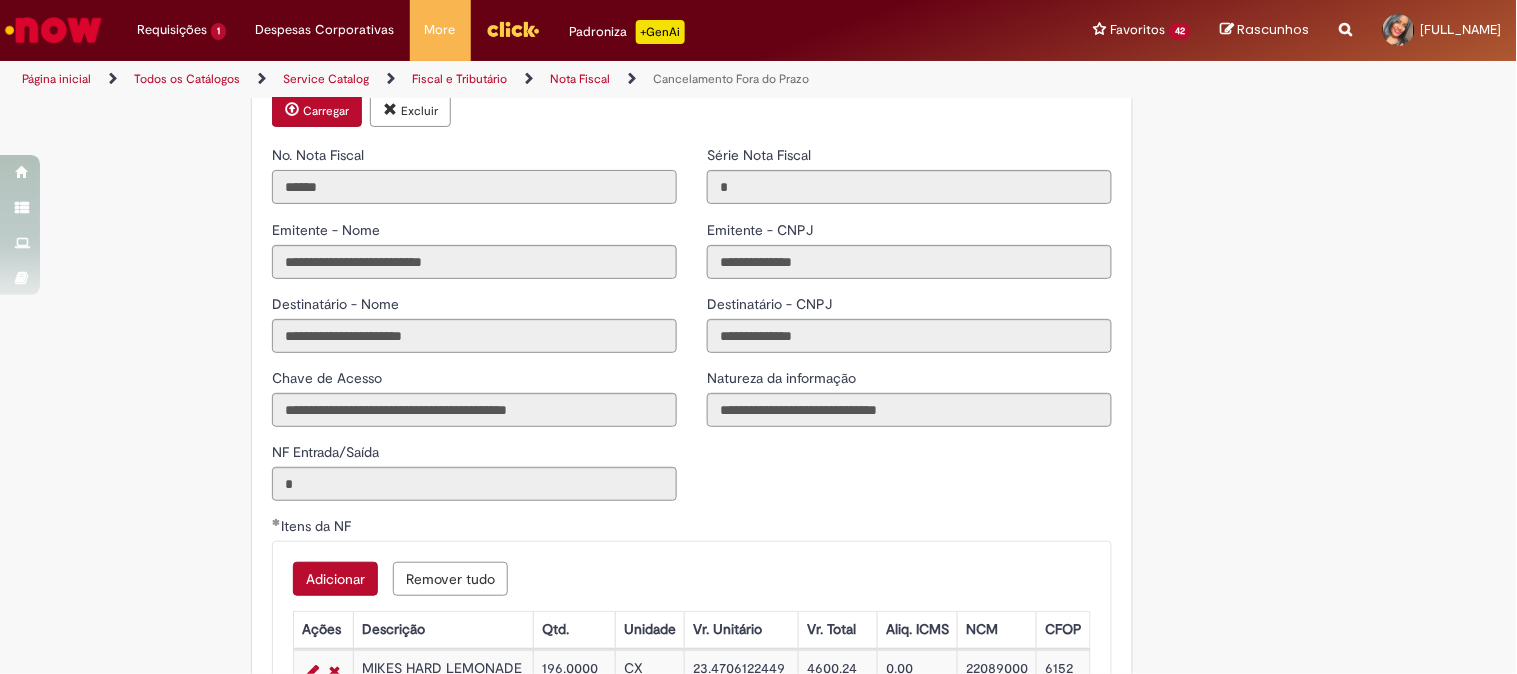 click on "Tire dúvidas com LupiAssist    +GenAI
Oi! Eu sou LupiAssist, uma Inteligência Artificial Generativa em constante aprendizado   Meu conteúdo é monitorado para trazer uma melhor experiência
Dúvidas comuns:
Só mais um instante, estou consultando nossas bases de conhecimento  e escrevendo a melhor resposta pra você!
Title
Lorem ipsum dolor sit amet    Fazer uma nova pergunta
Gerei esta resposta utilizando IA Generativa em conjunto com os nossos padrões. Em caso de divergência, os documentos oficiais prevalecerão.
Saiba mais em:
Ou ligue para:
E aí, te ajudei?
Sim, obrigado!" at bounding box center [758, -111] 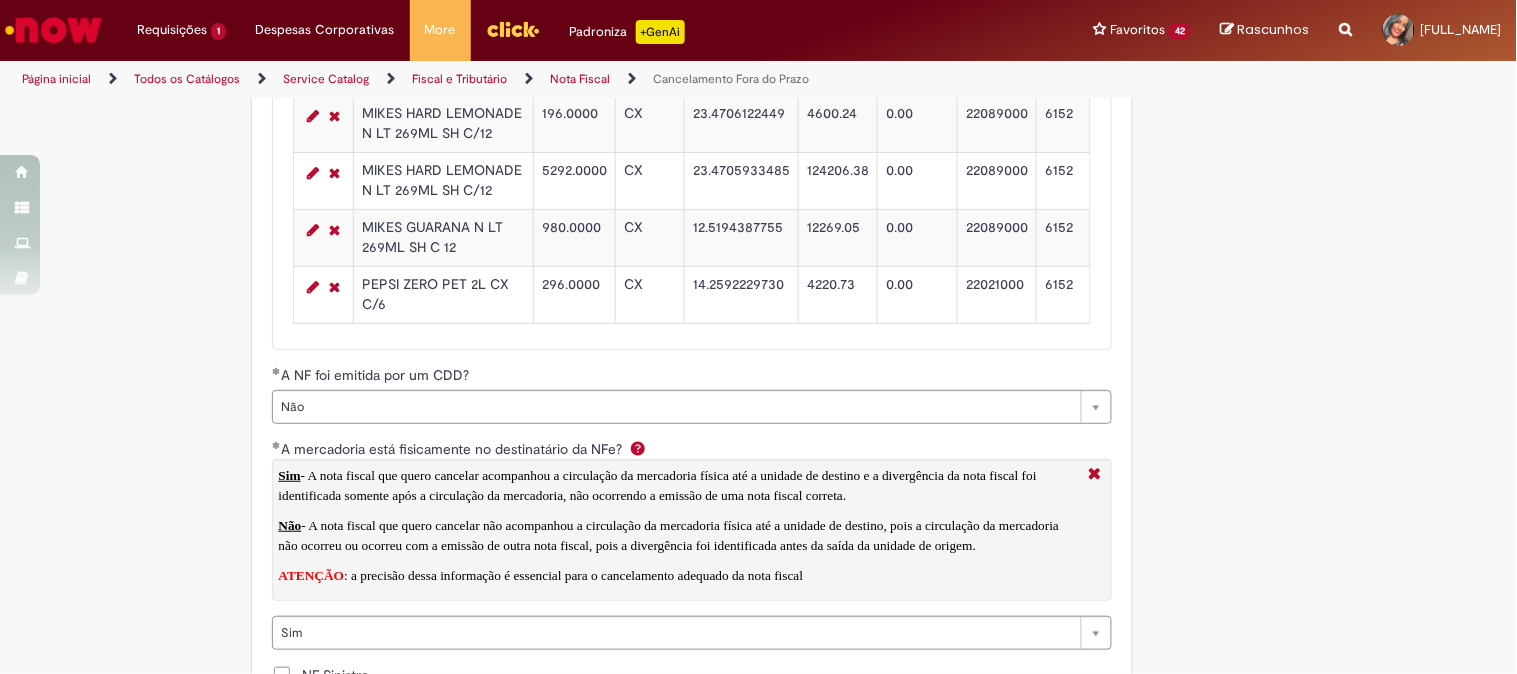 scroll, scrollTop: 3333, scrollLeft: 0, axis: vertical 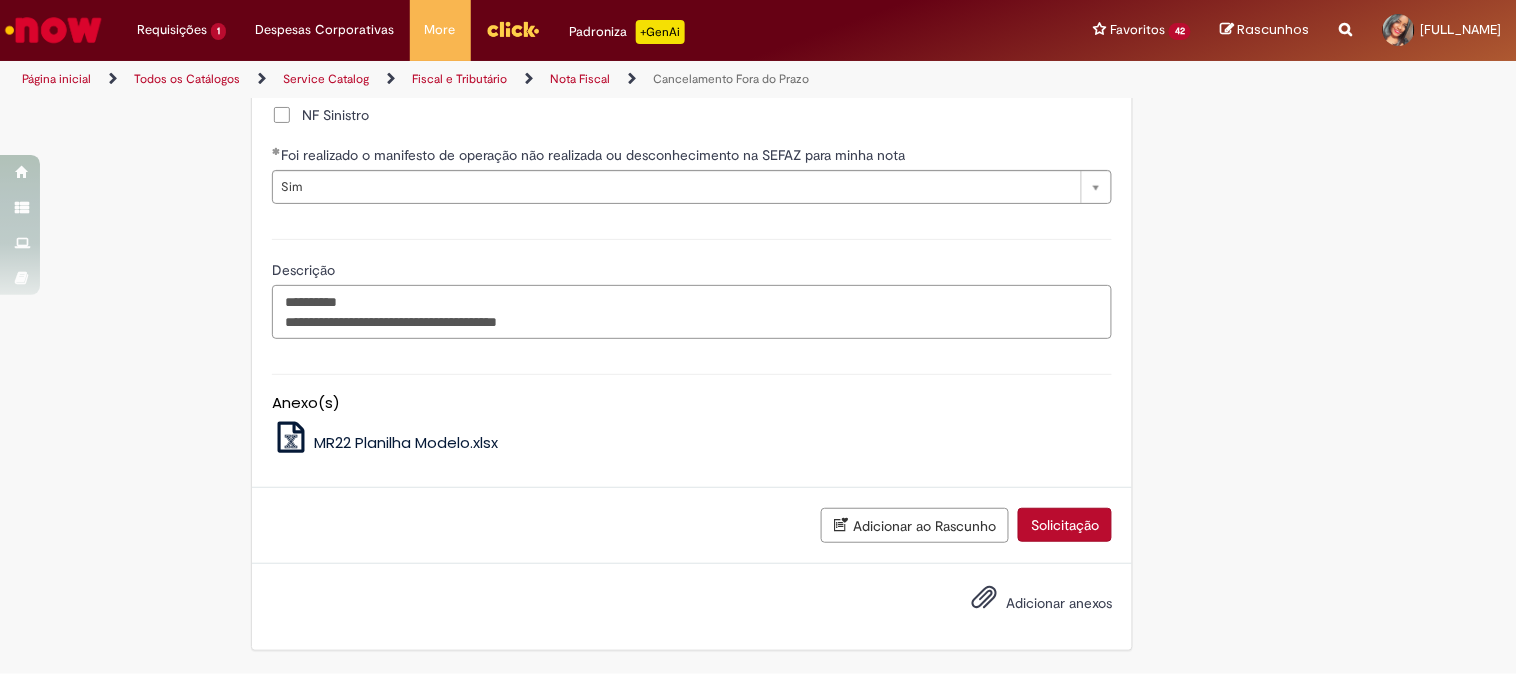 click on "**********" at bounding box center (692, 312) 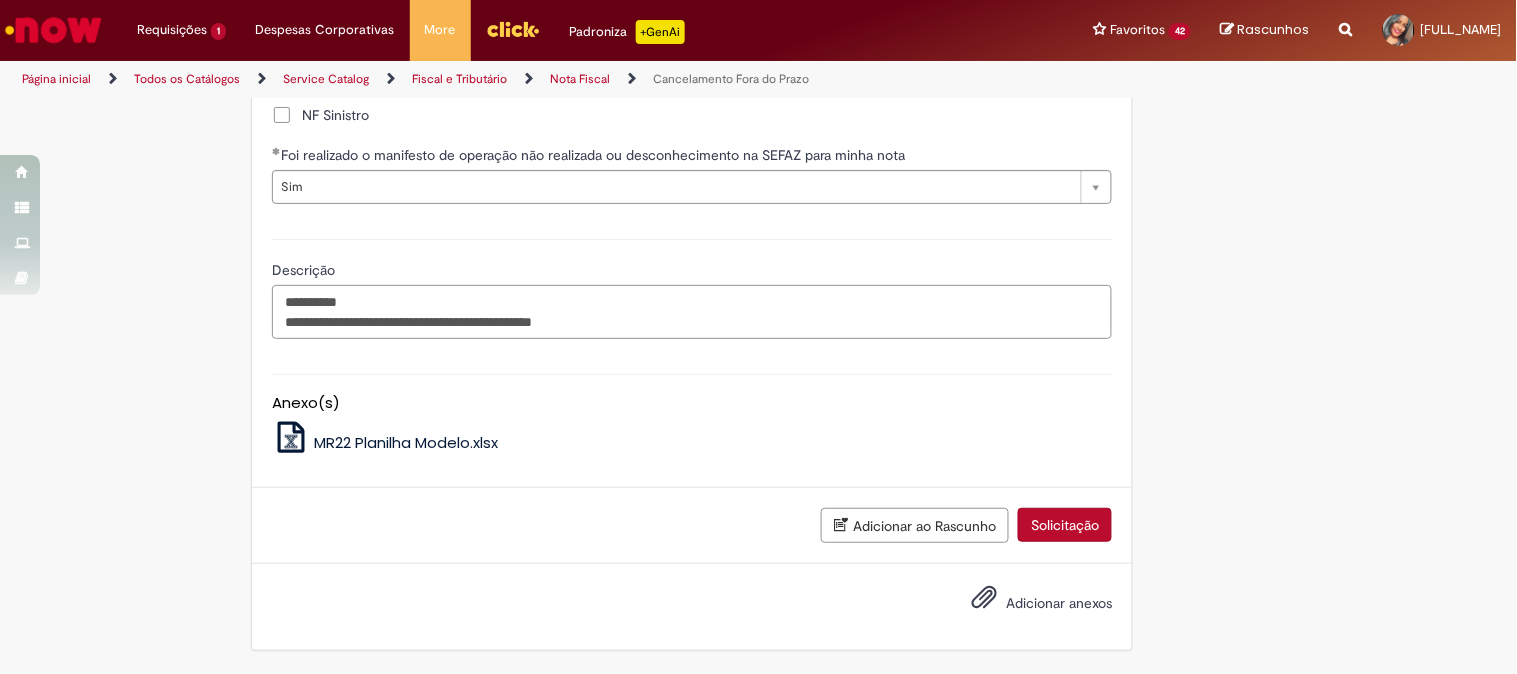 scroll, scrollTop: 3341, scrollLeft: 0, axis: vertical 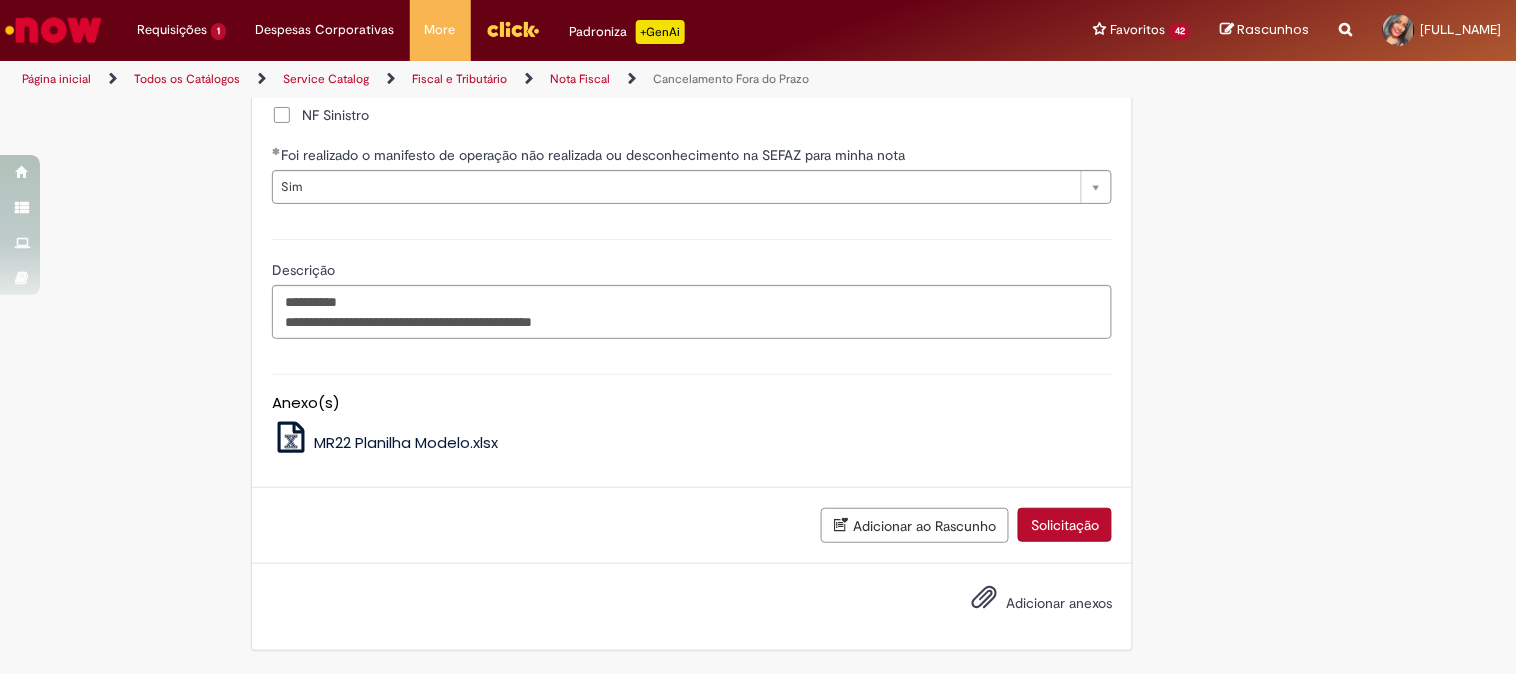 click on "MR22 Planilha Modelo.xlsx" at bounding box center (406, 442) 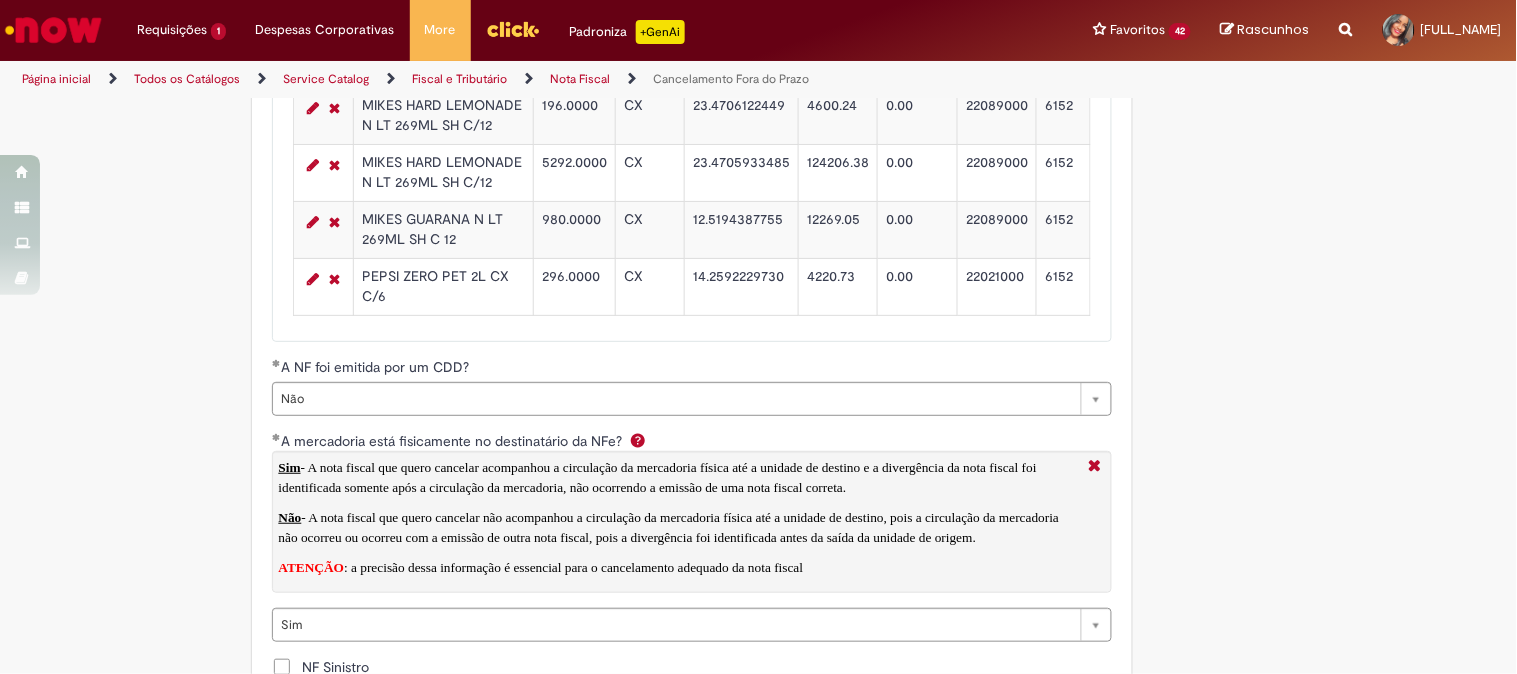 scroll, scrollTop: 2563, scrollLeft: 0, axis: vertical 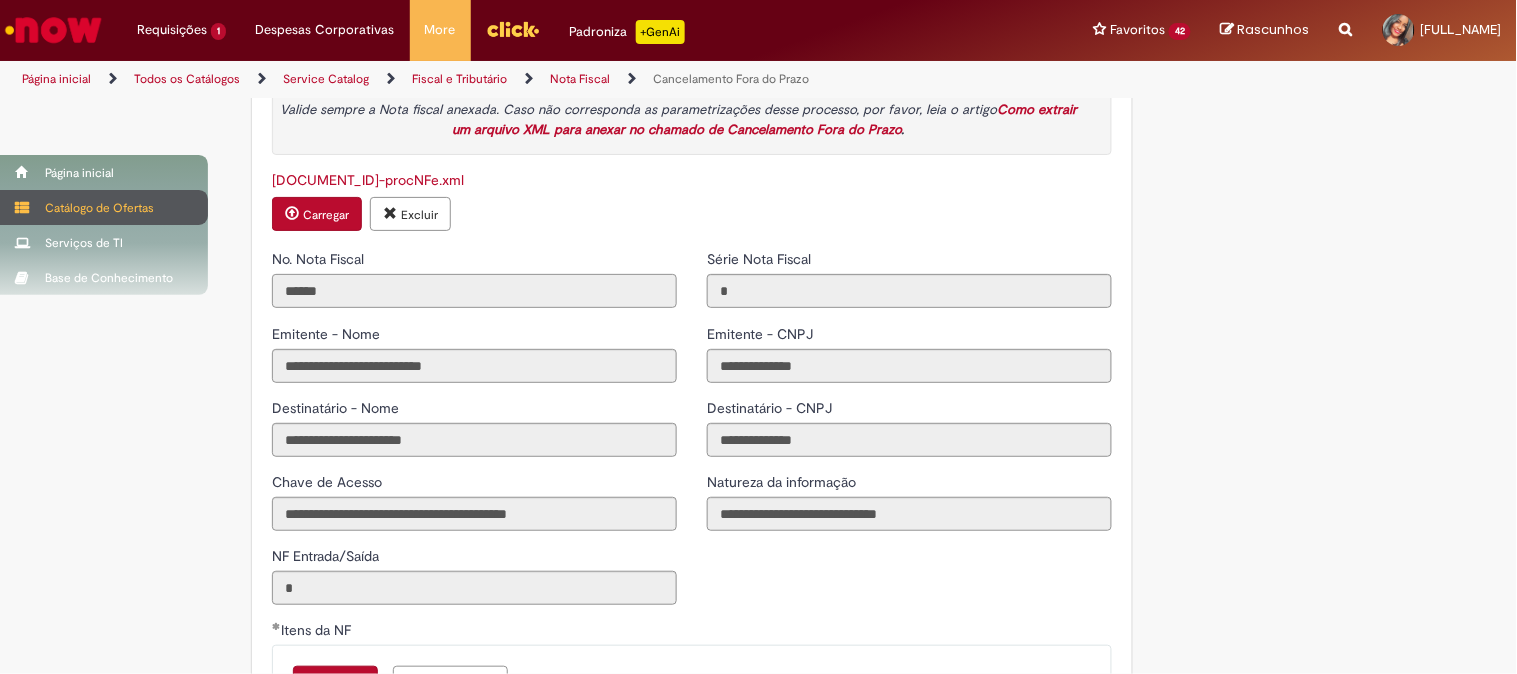 drag, startPoint x: 214, startPoint y: 305, endPoint x: 22, endPoint y: 221, distance: 209.57098 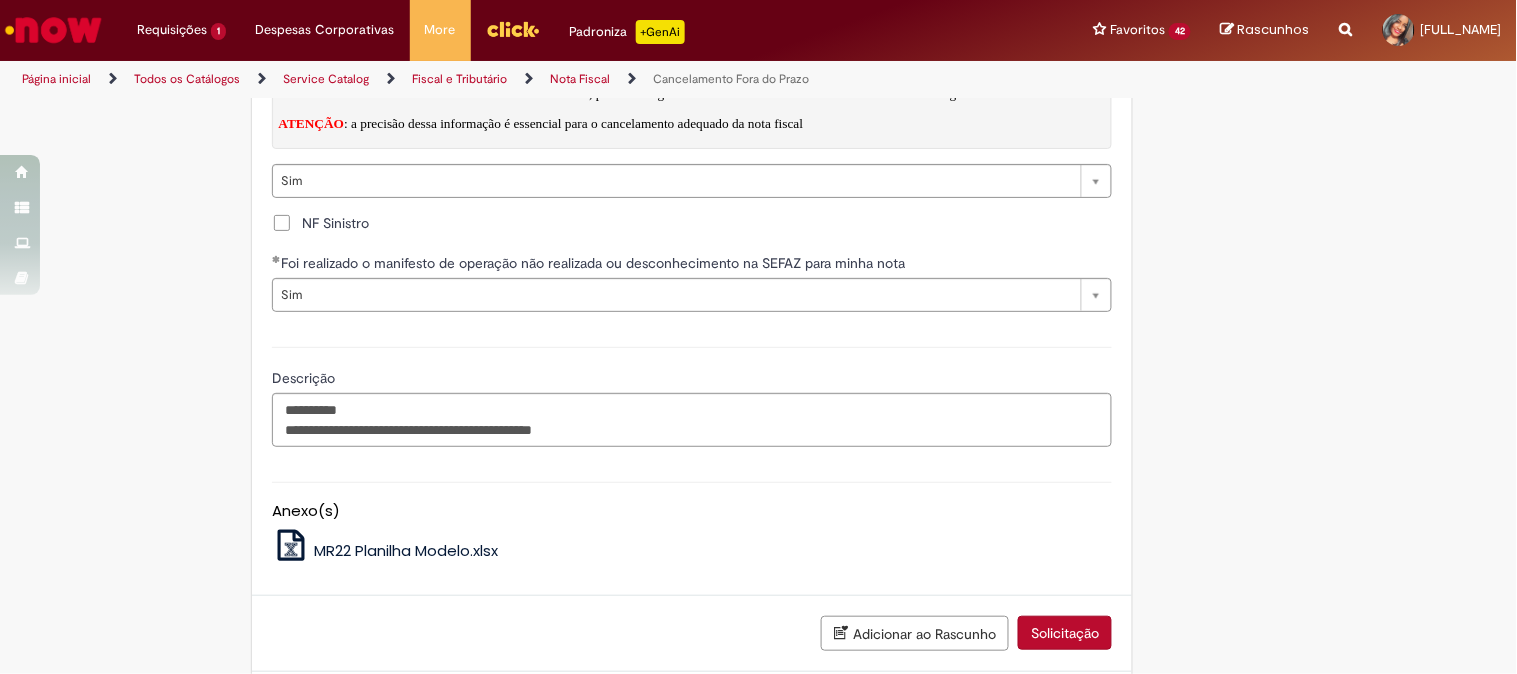 scroll, scrollTop: 3341, scrollLeft: 0, axis: vertical 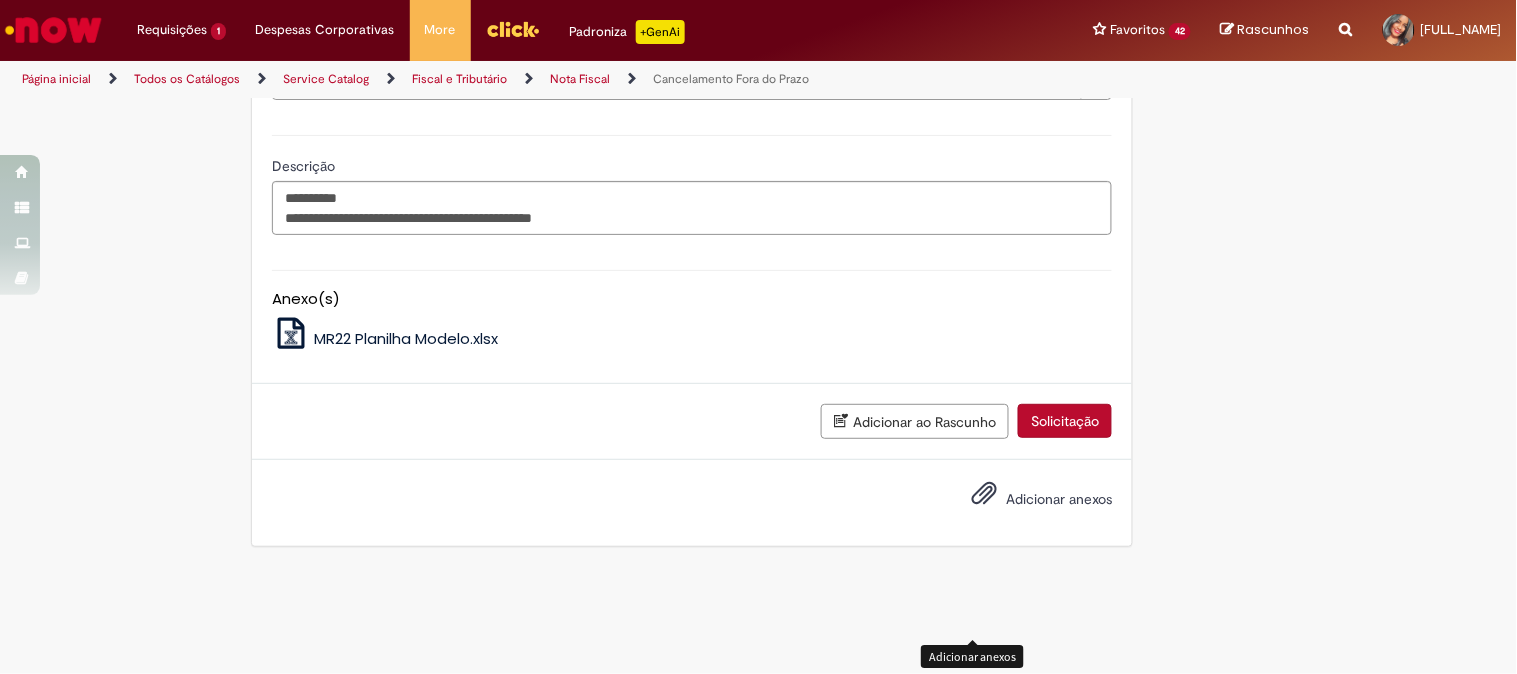 click at bounding box center [984, 494] 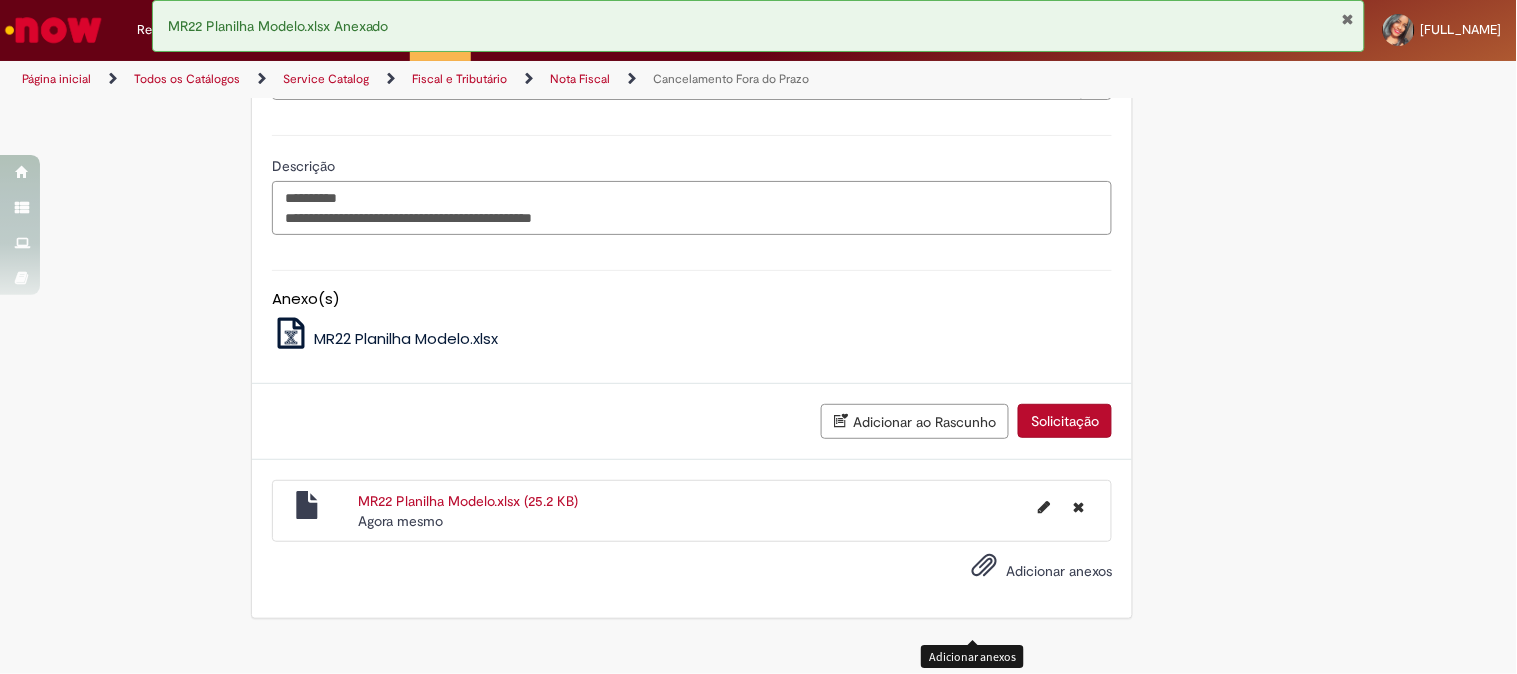 click on "**********" at bounding box center [692, 208] 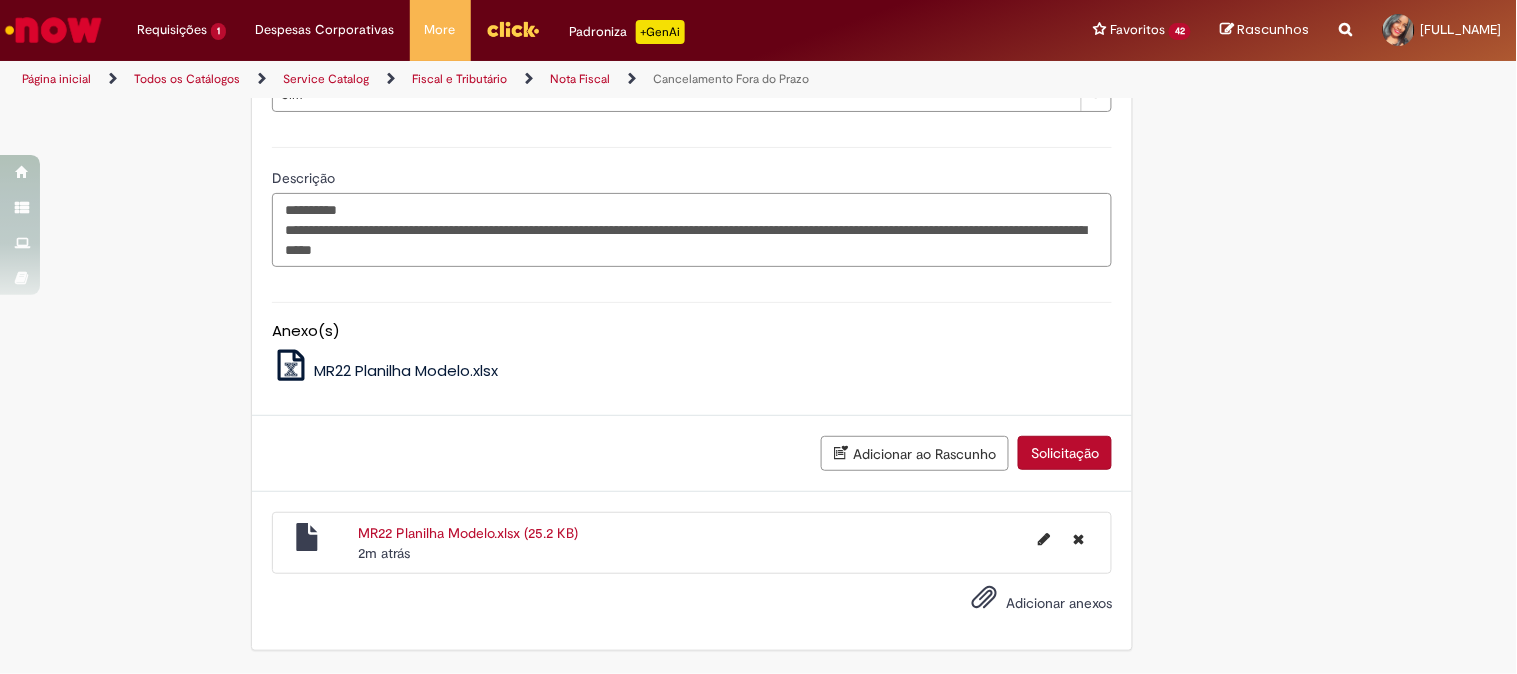 click on "**********" at bounding box center (692, 230) 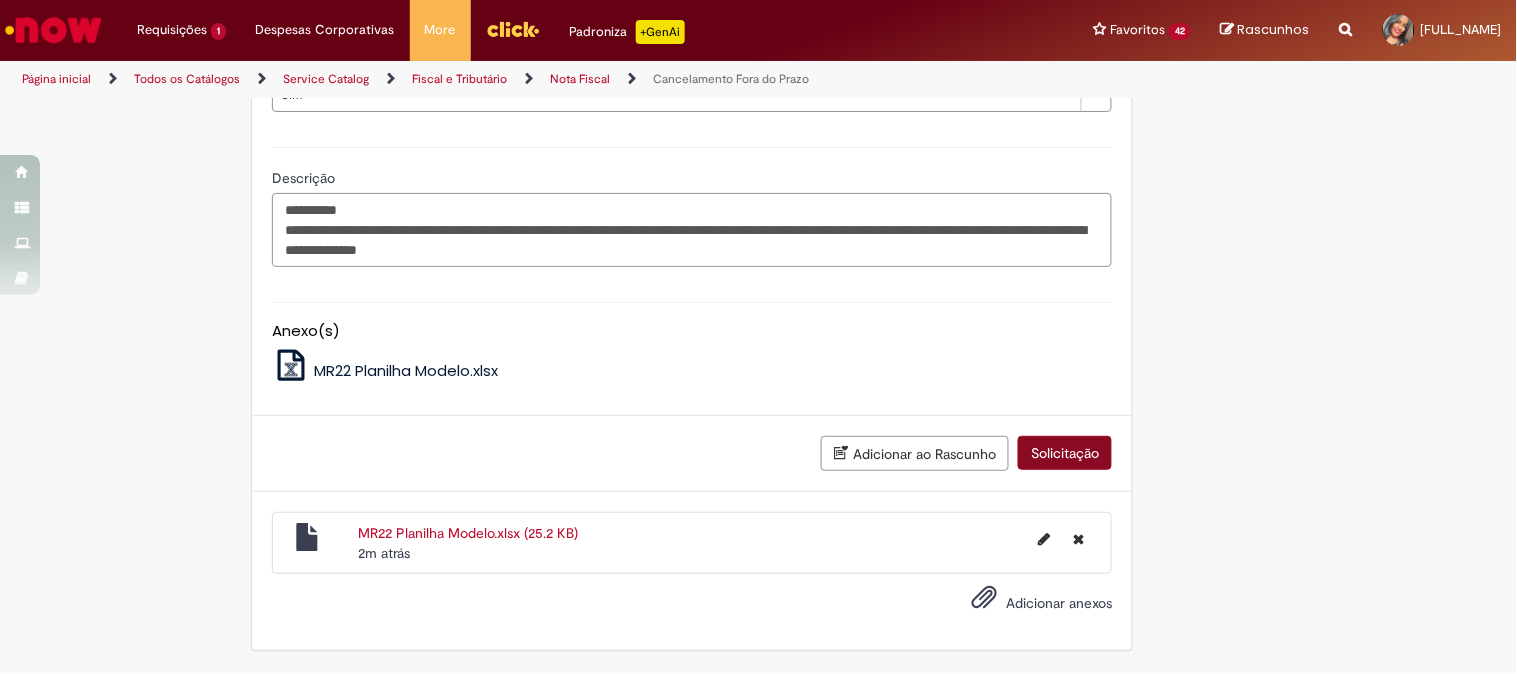 type on "**********" 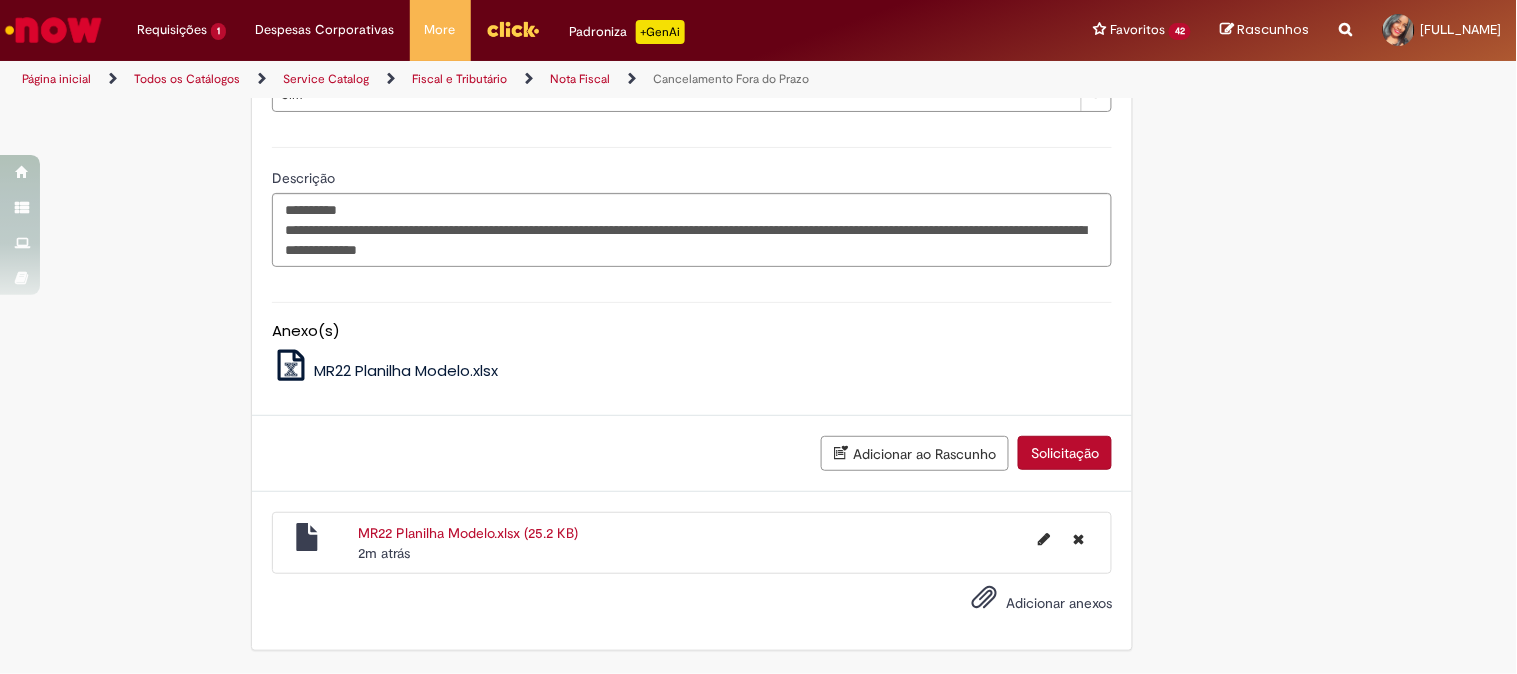 click on "Solicitação" at bounding box center (1065, 453) 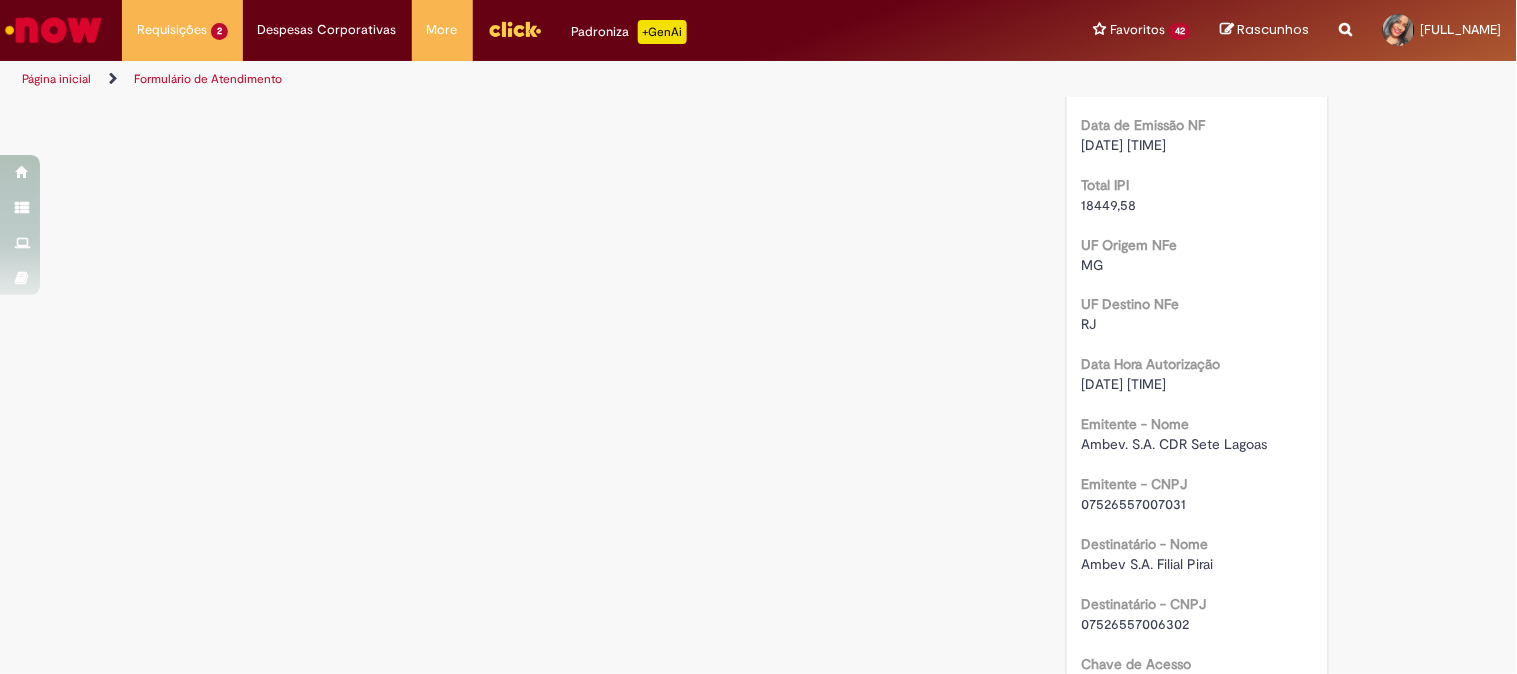 scroll, scrollTop: 111, scrollLeft: 0, axis: vertical 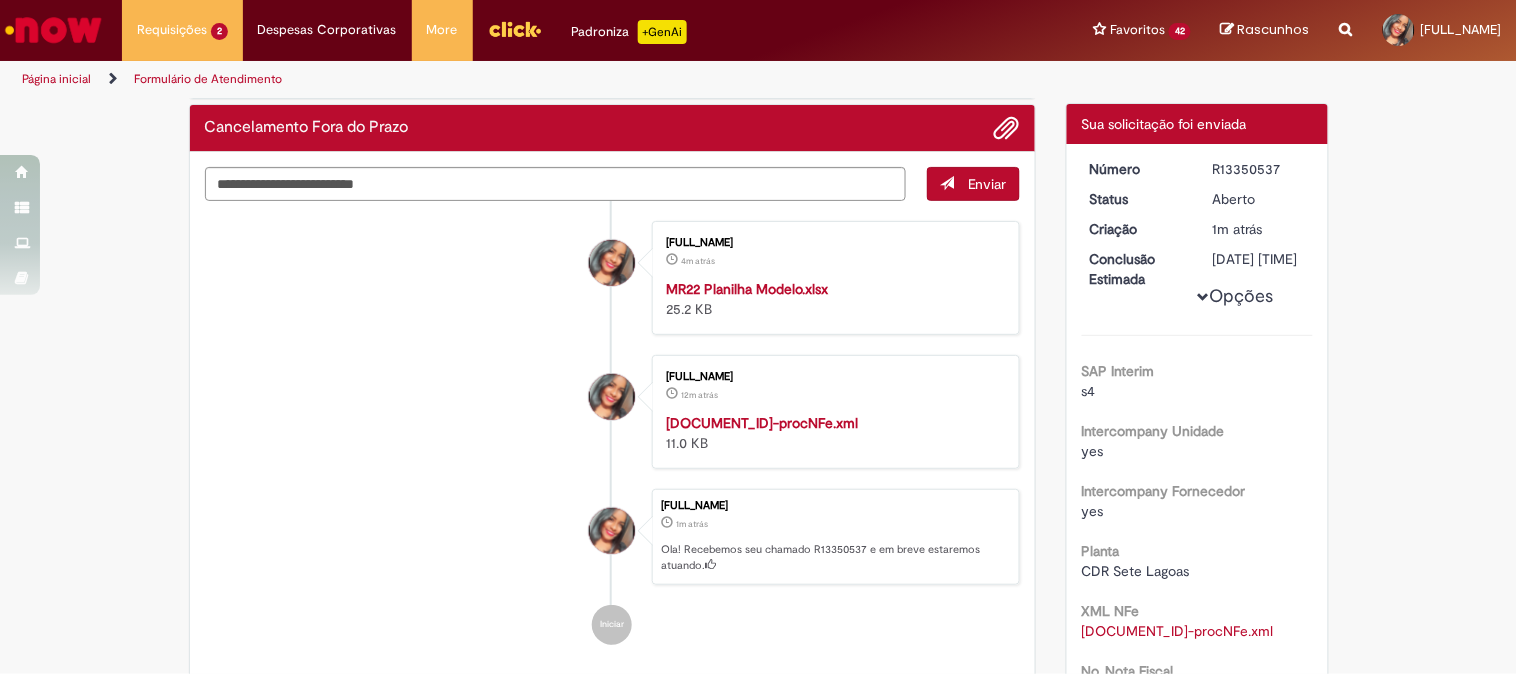 click on "R13350537" at bounding box center (1259, 169) 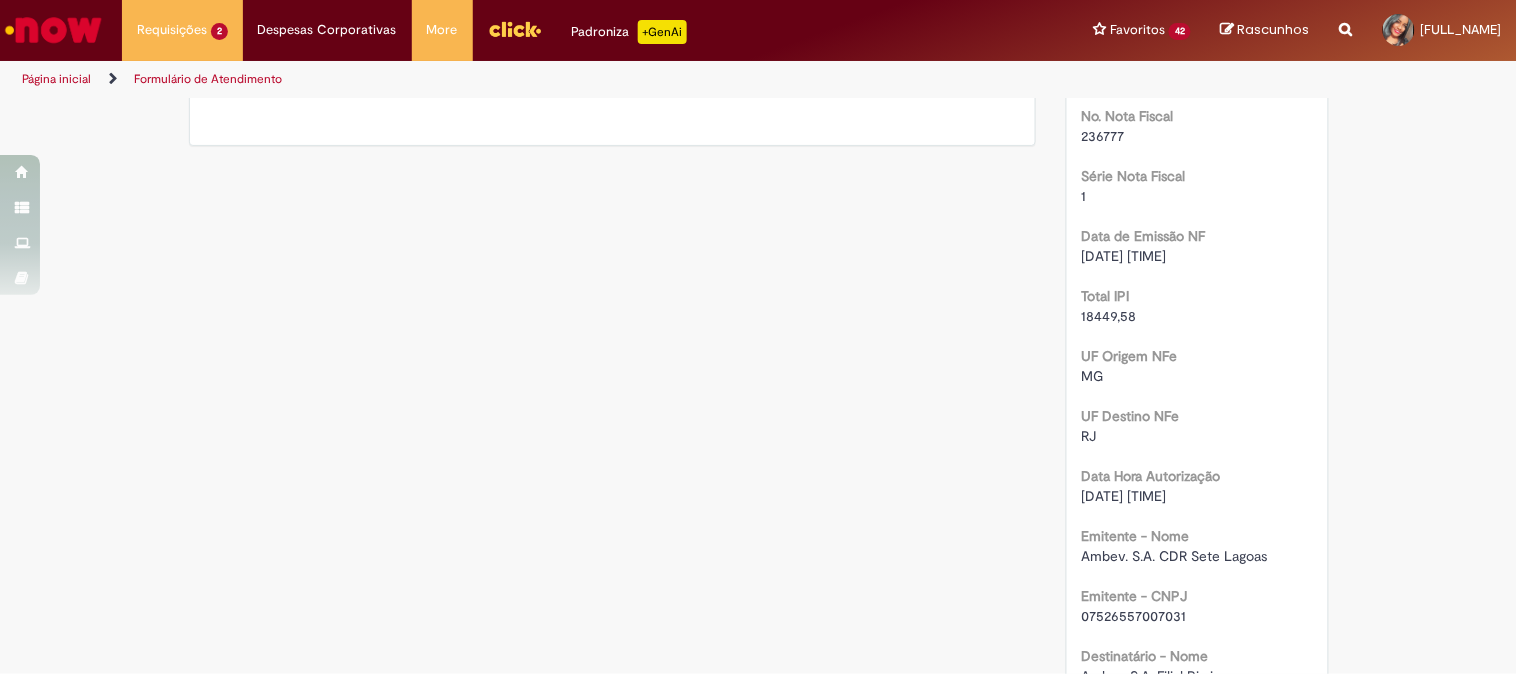 click on "236777" at bounding box center (1103, 136) 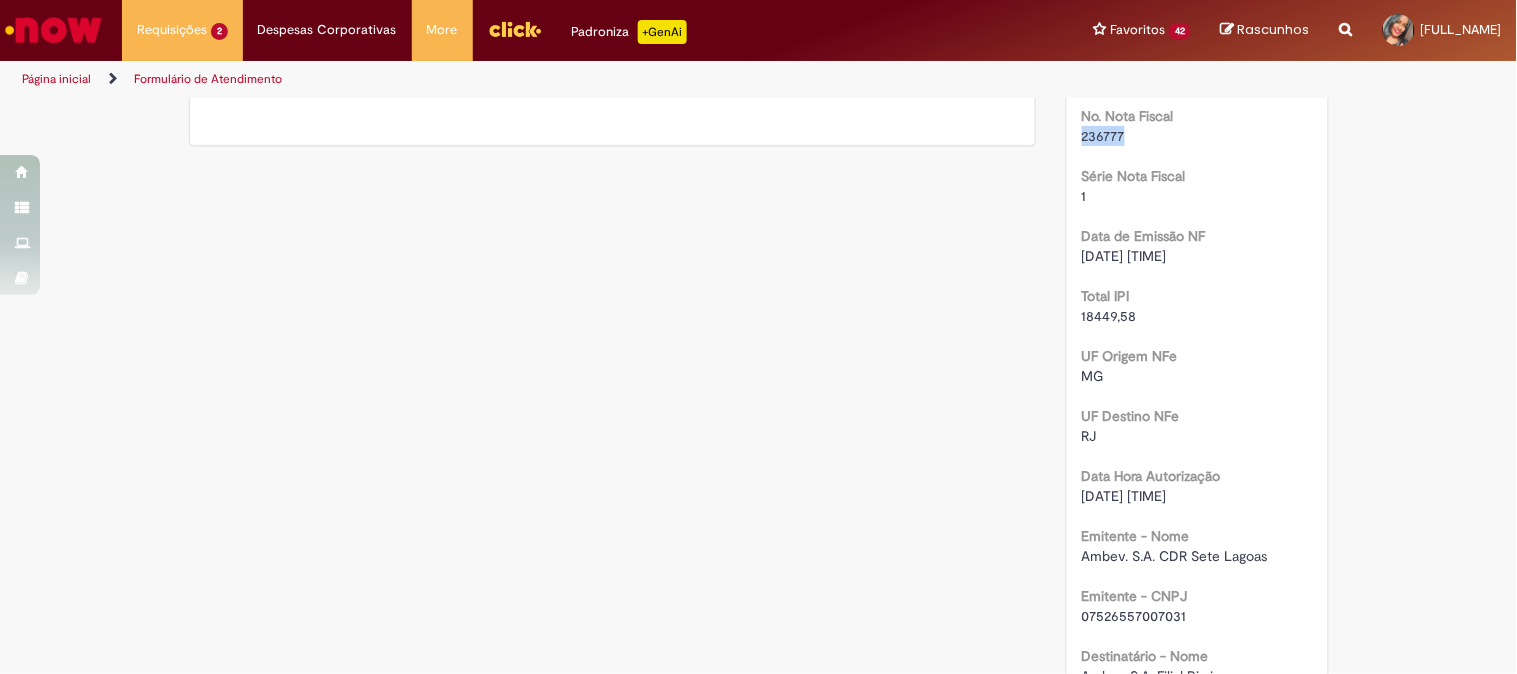 click on "236777" at bounding box center (1103, 136) 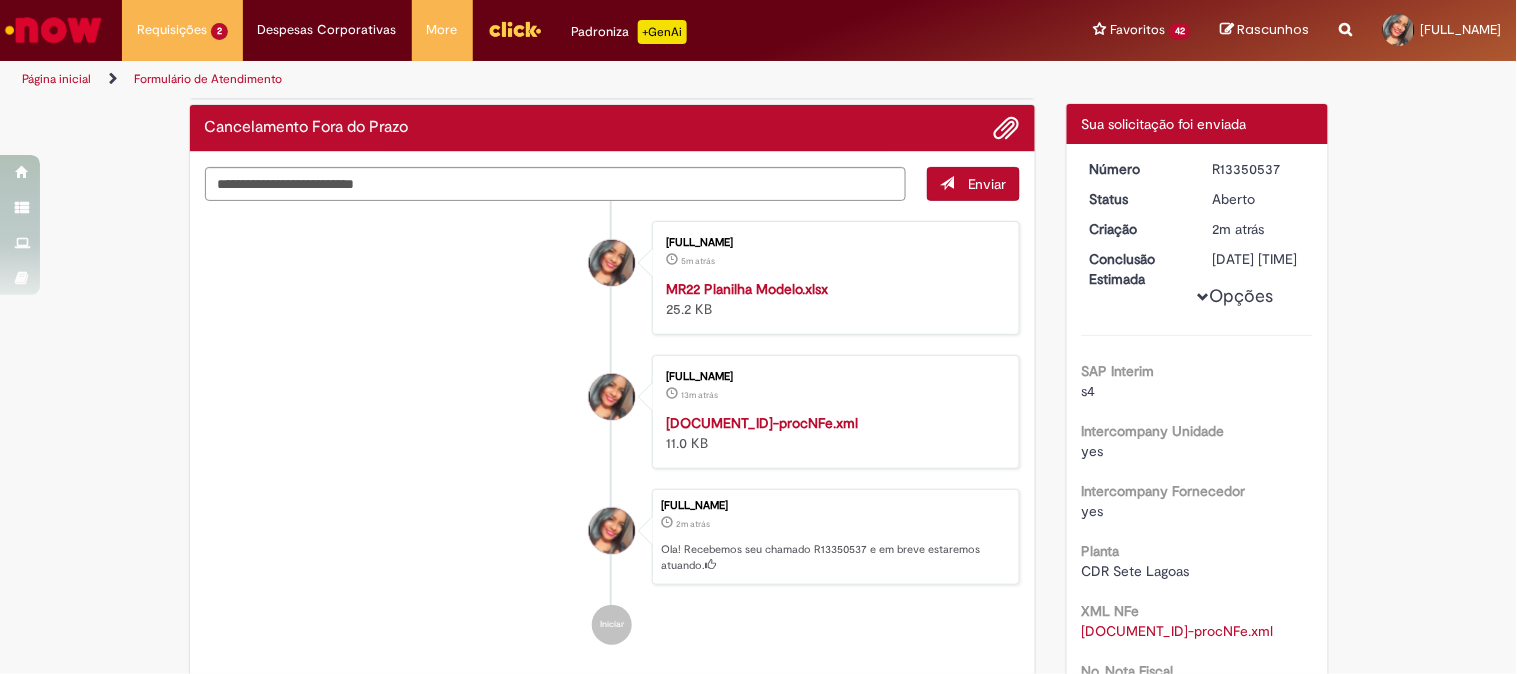 scroll, scrollTop: 0, scrollLeft: 0, axis: both 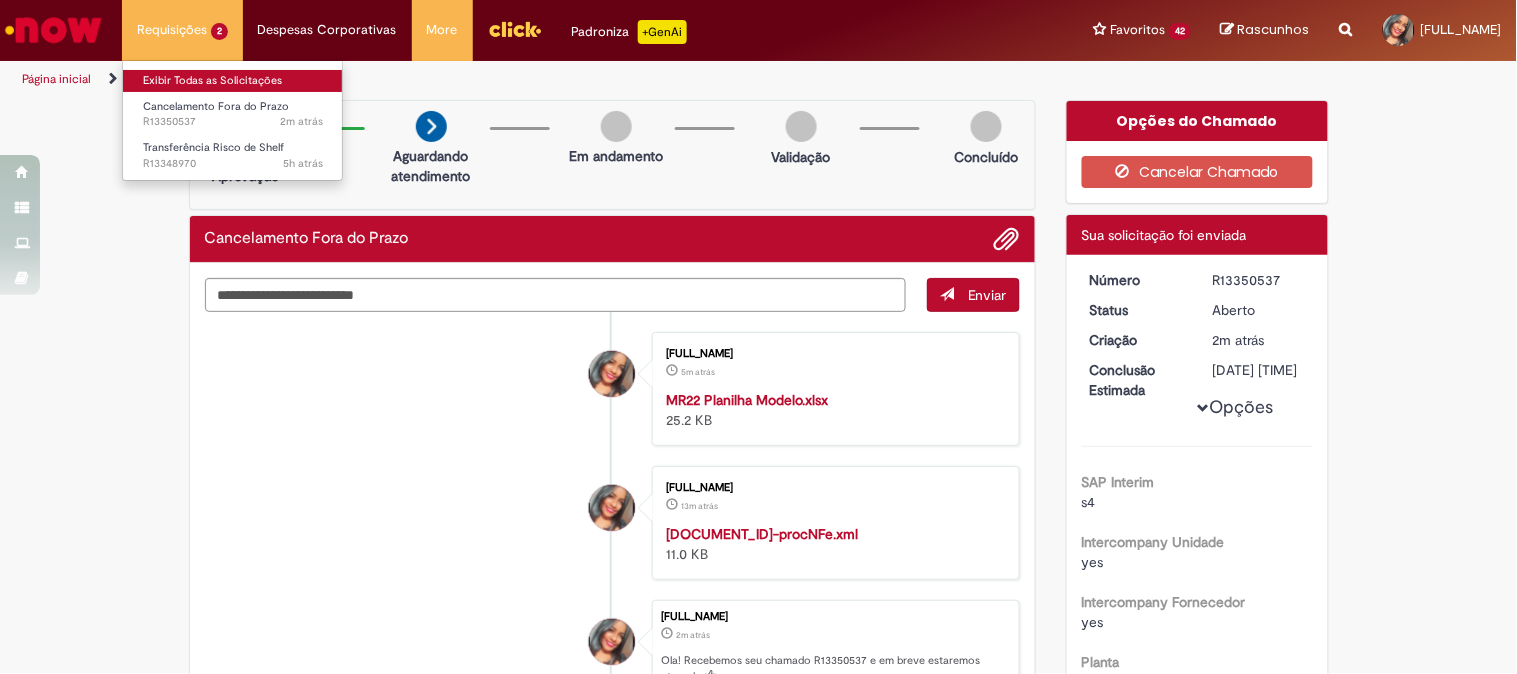 click on "Exibir Todas as Solicitações" at bounding box center [233, 81] 